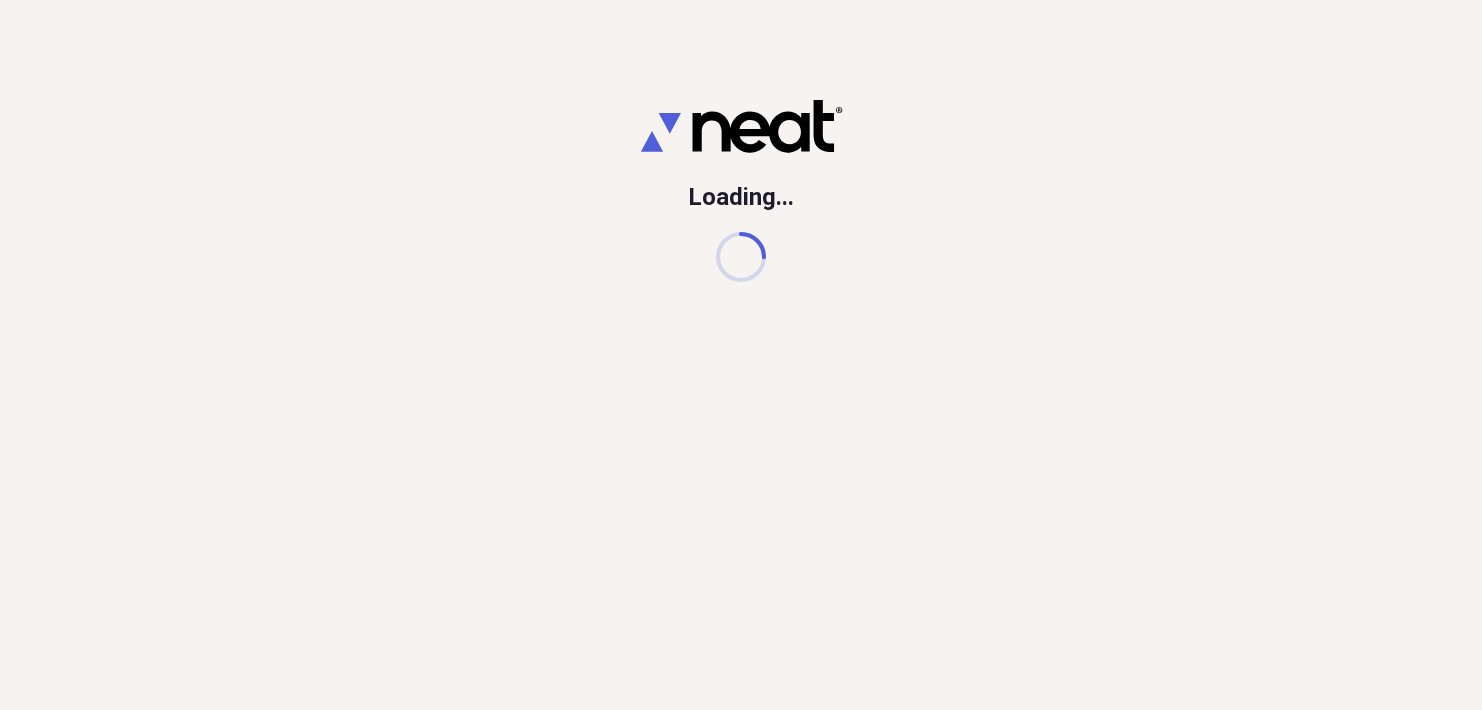 scroll, scrollTop: 0, scrollLeft: 0, axis: both 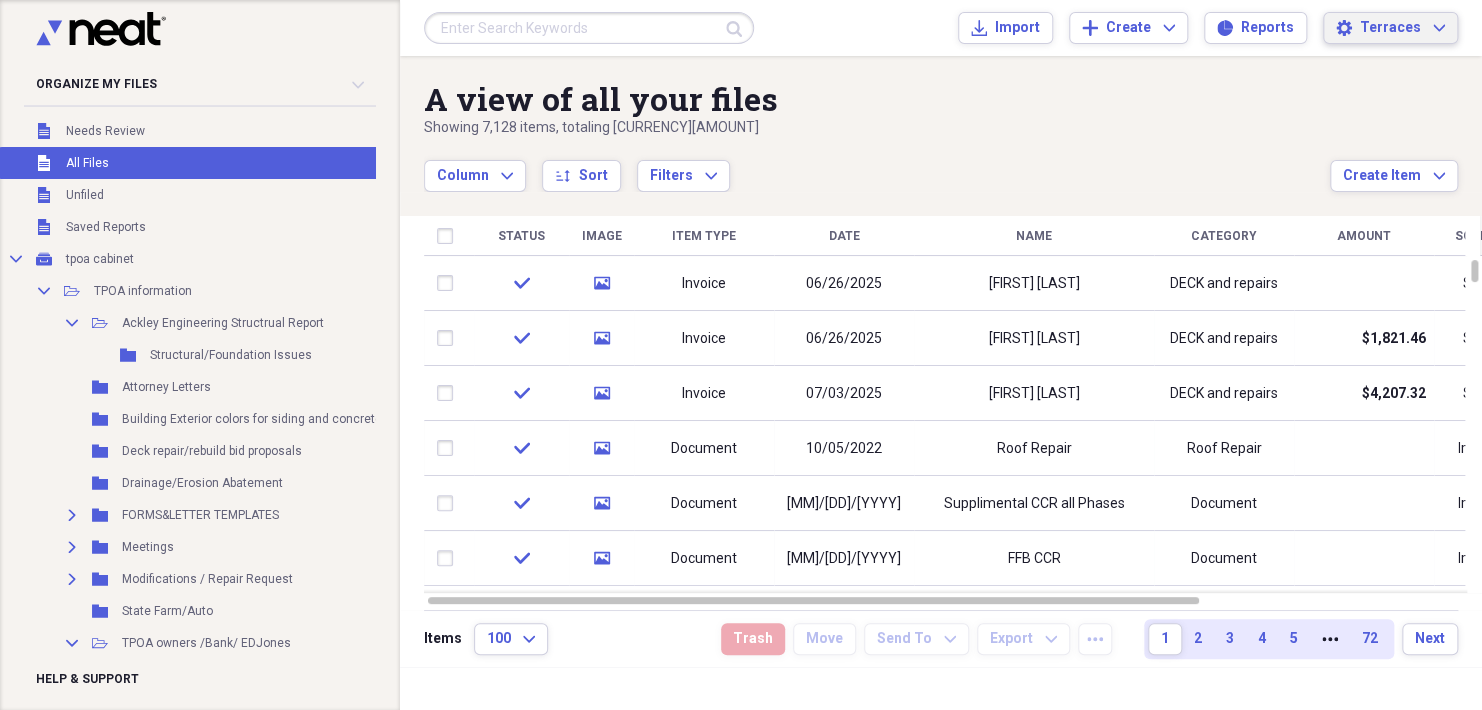 click on "Terraces" at bounding box center [1390, 28] 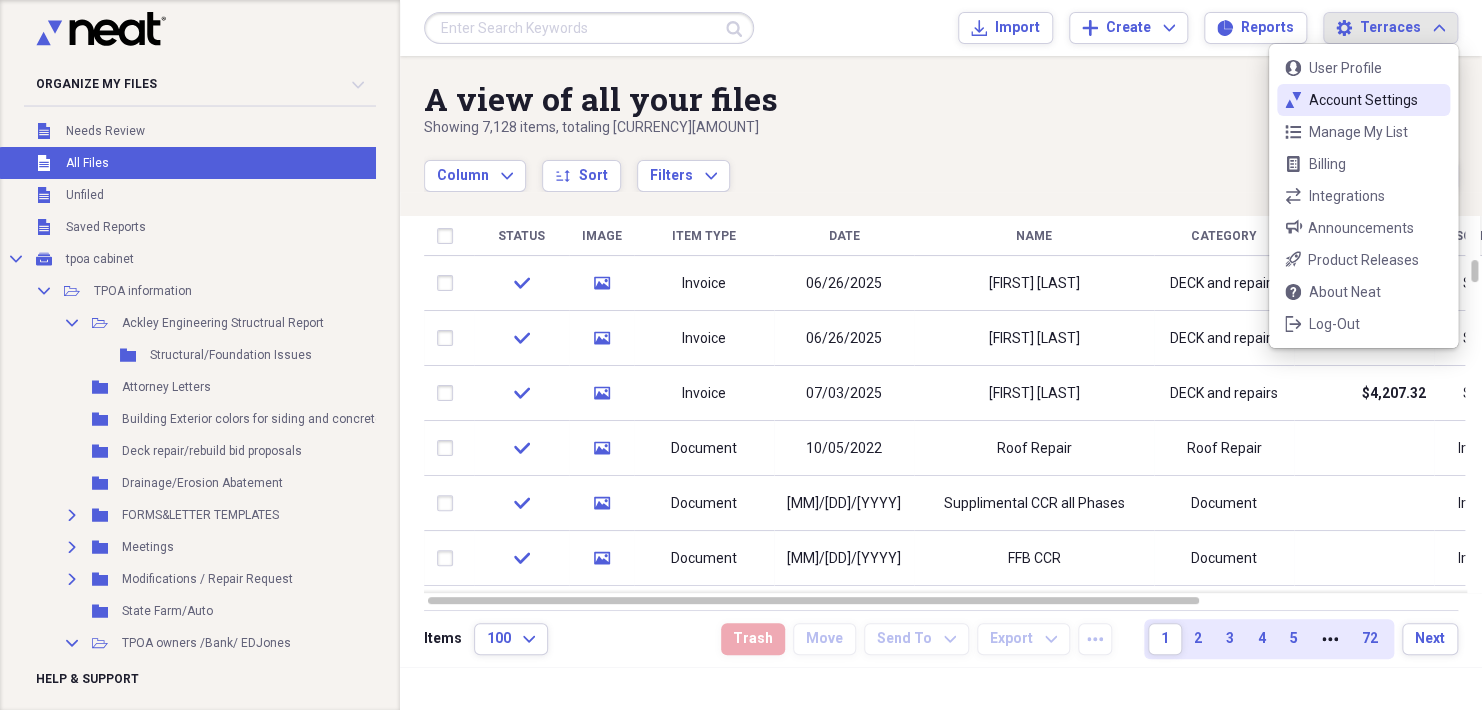 click on "Account Settings" at bounding box center [1363, 100] 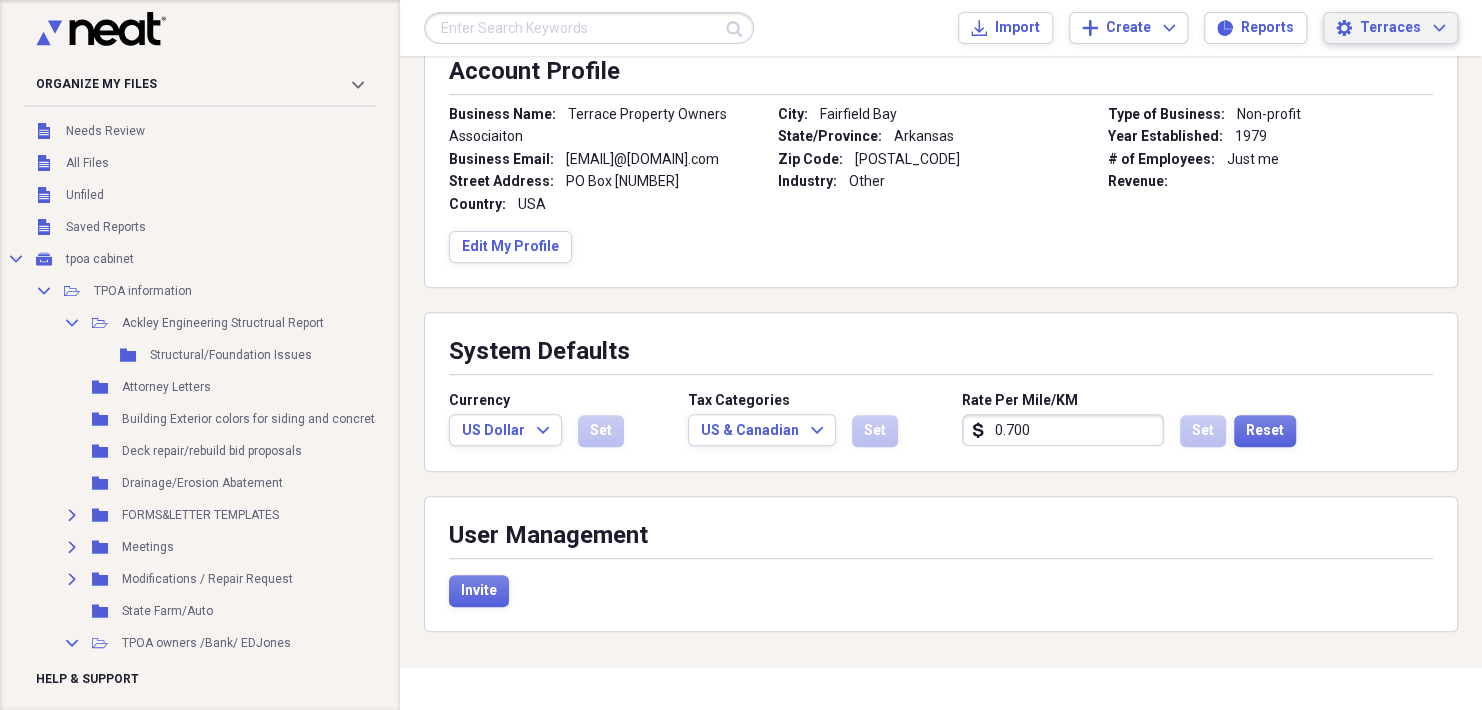 scroll, scrollTop: 280, scrollLeft: 0, axis: vertical 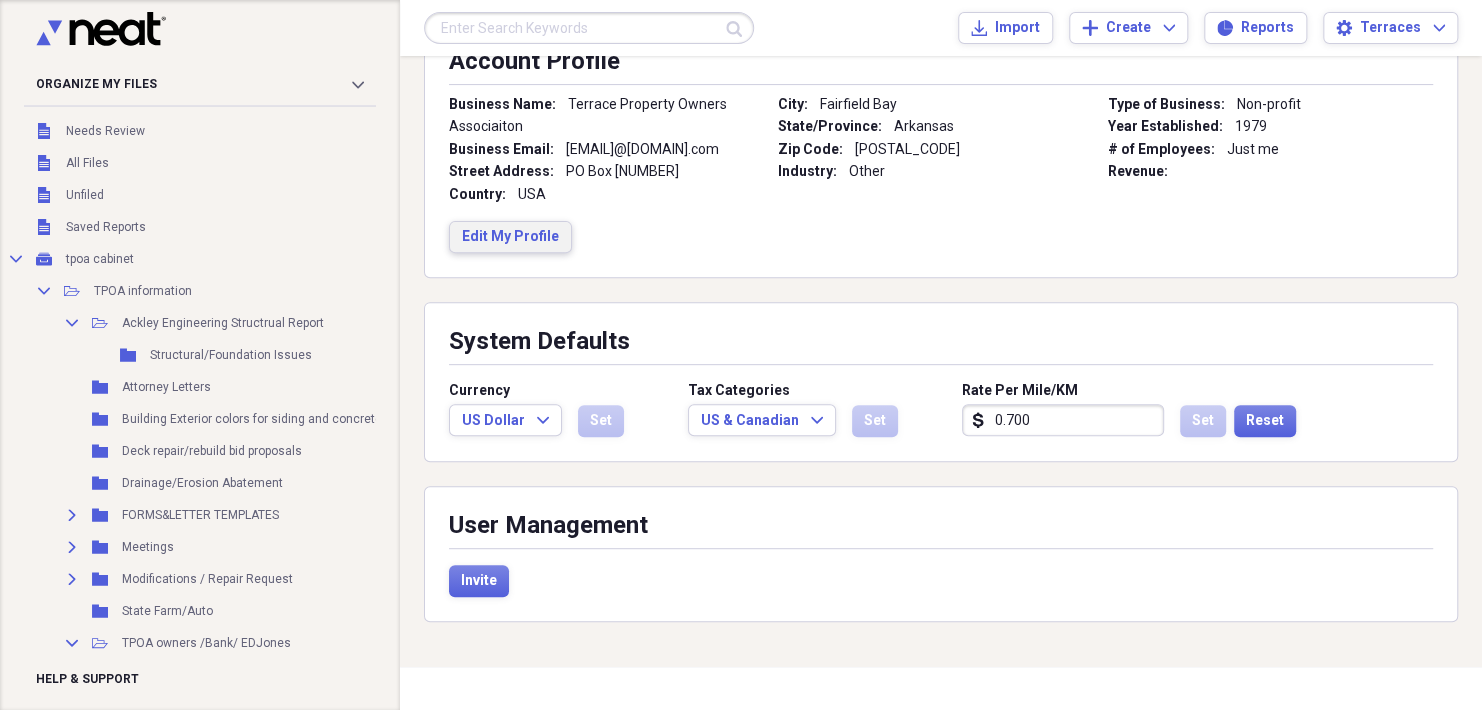 click on "Edit My Profile" at bounding box center (510, 237) 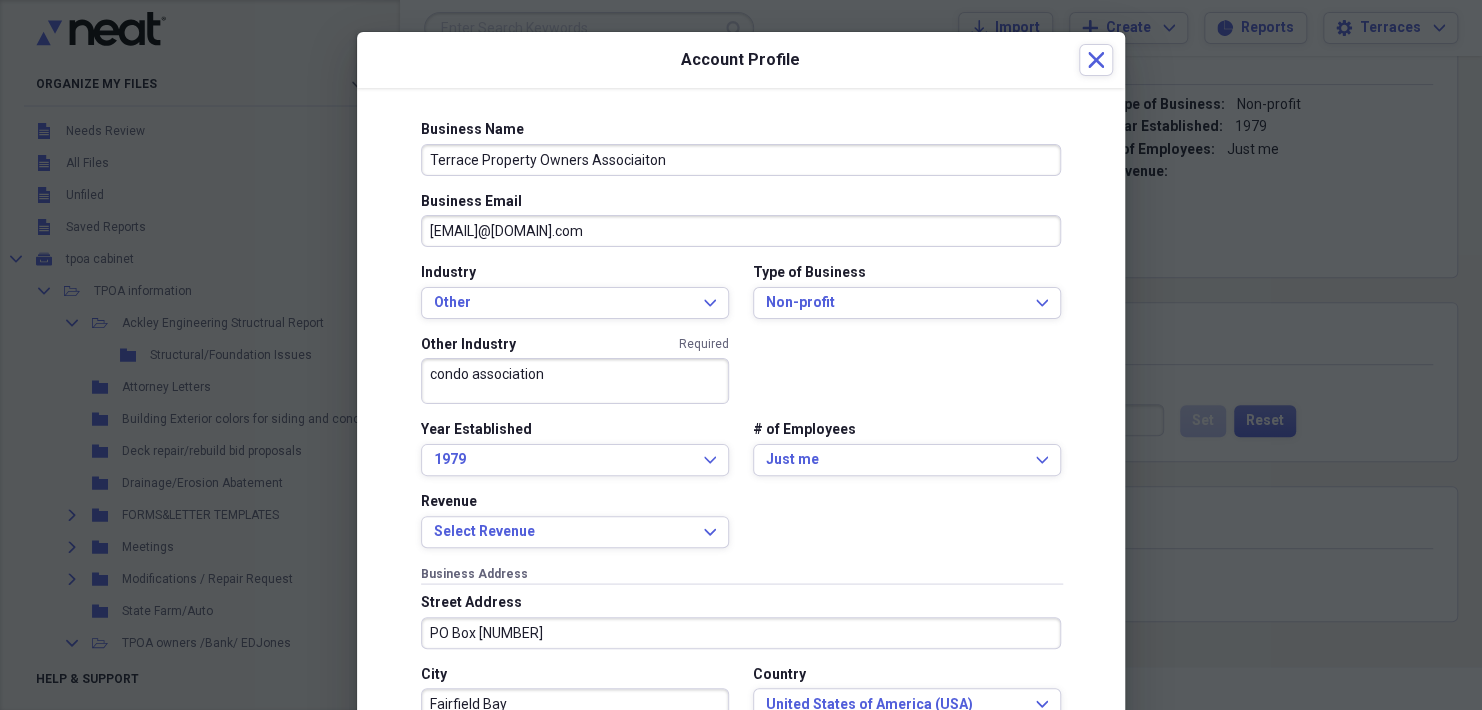 scroll, scrollTop: 16, scrollLeft: 0, axis: vertical 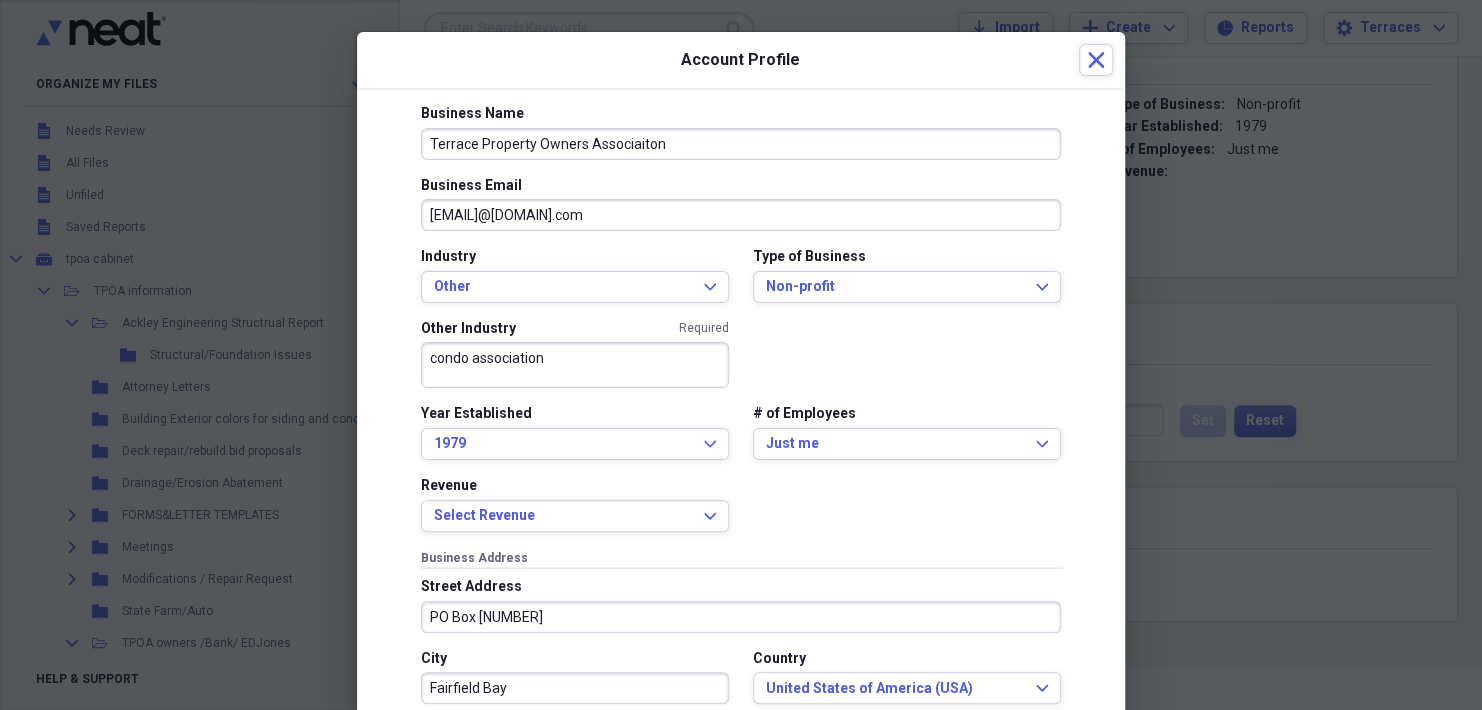 click on "Terrace Property Owners Associaiton" at bounding box center [741, 144] 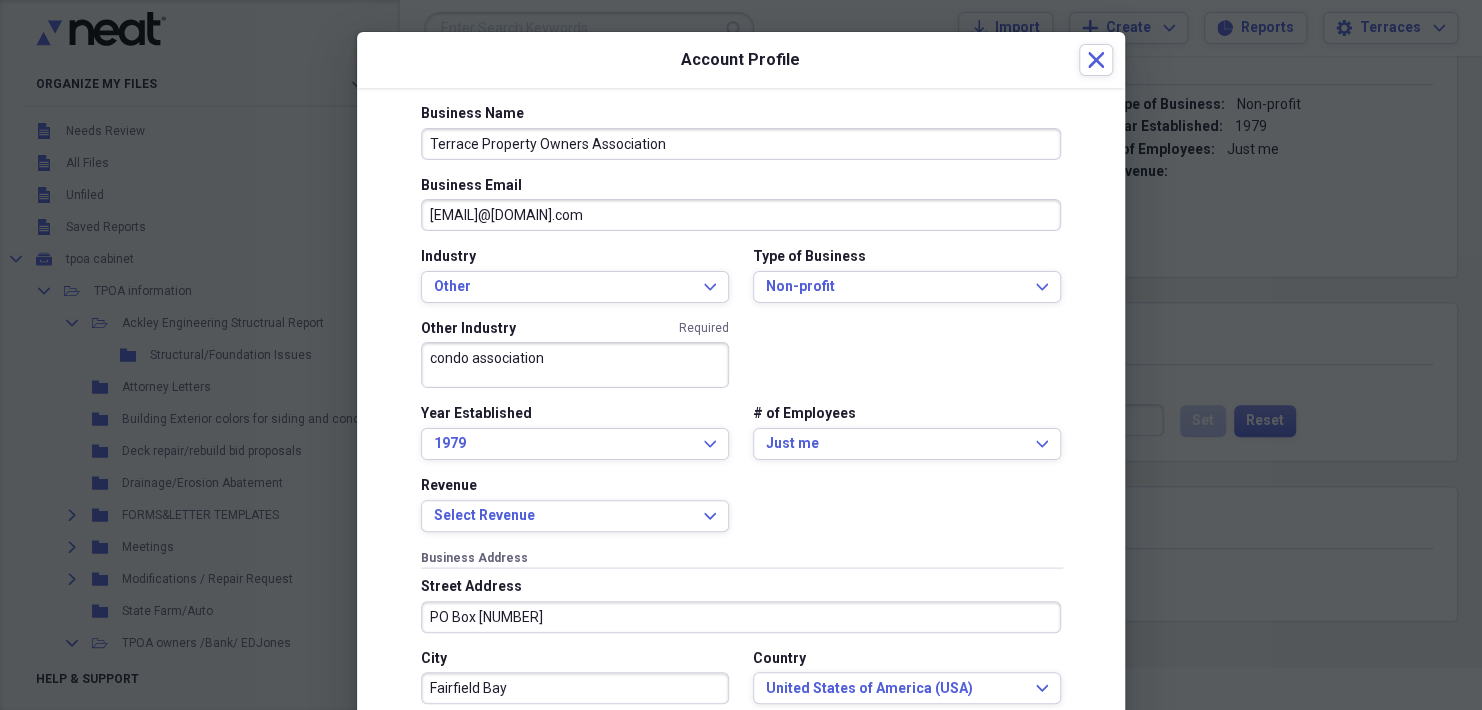 type on "Terrace Property Owners Association" 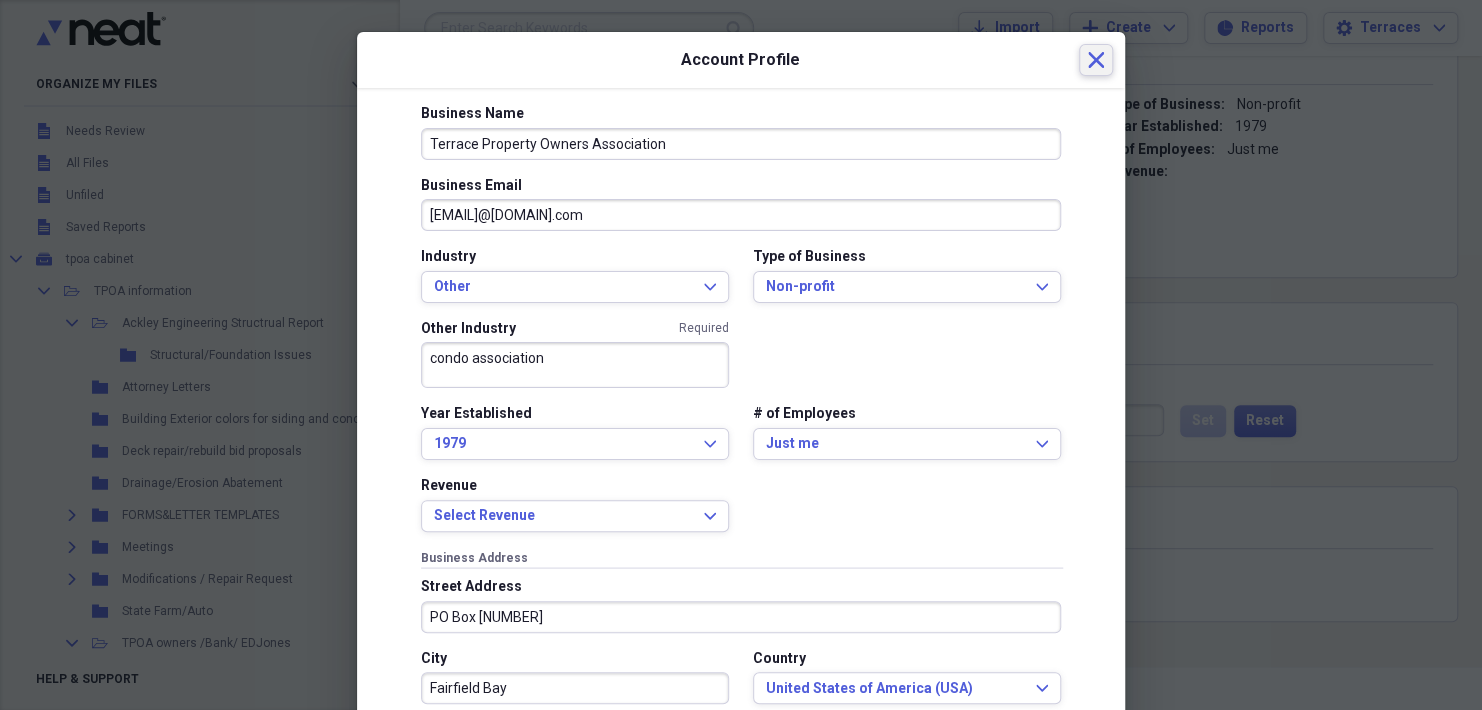 click 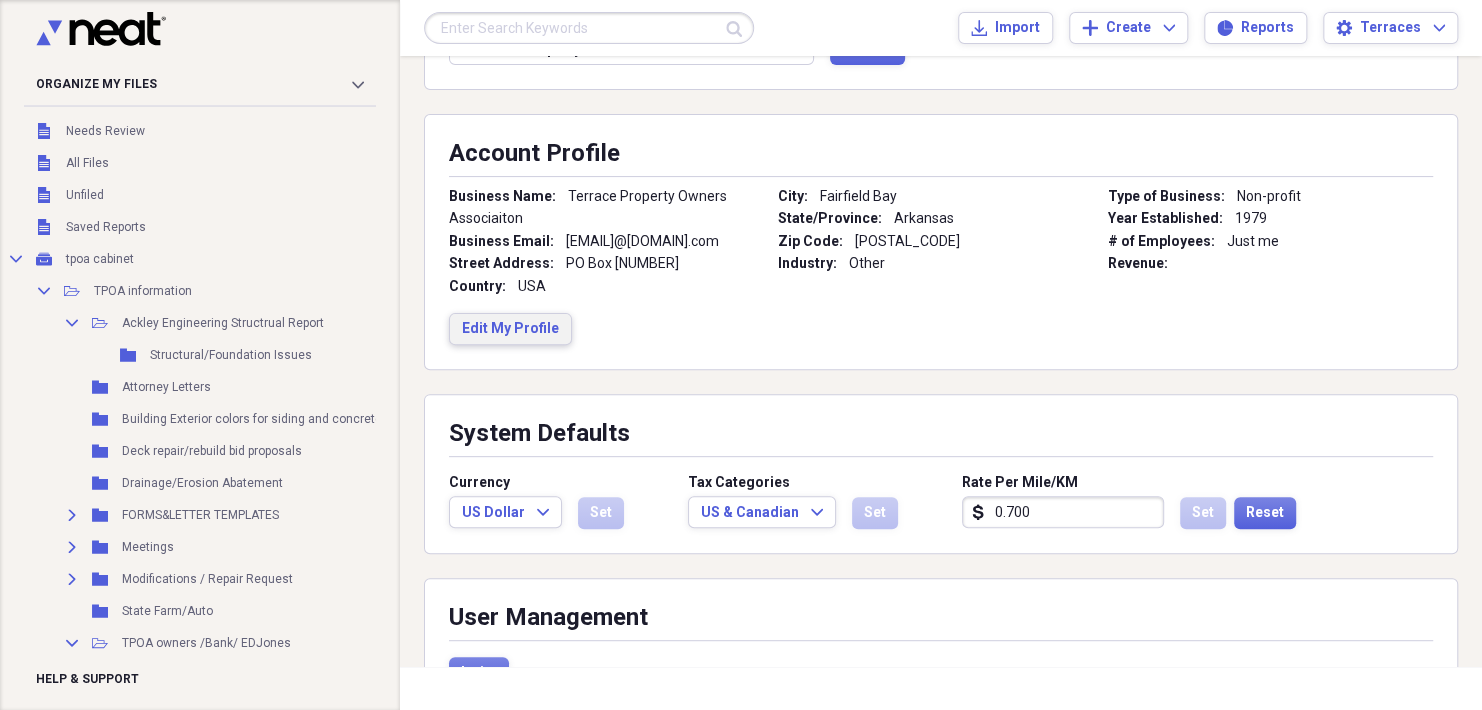 scroll, scrollTop: 0, scrollLeft: 0, axis: both 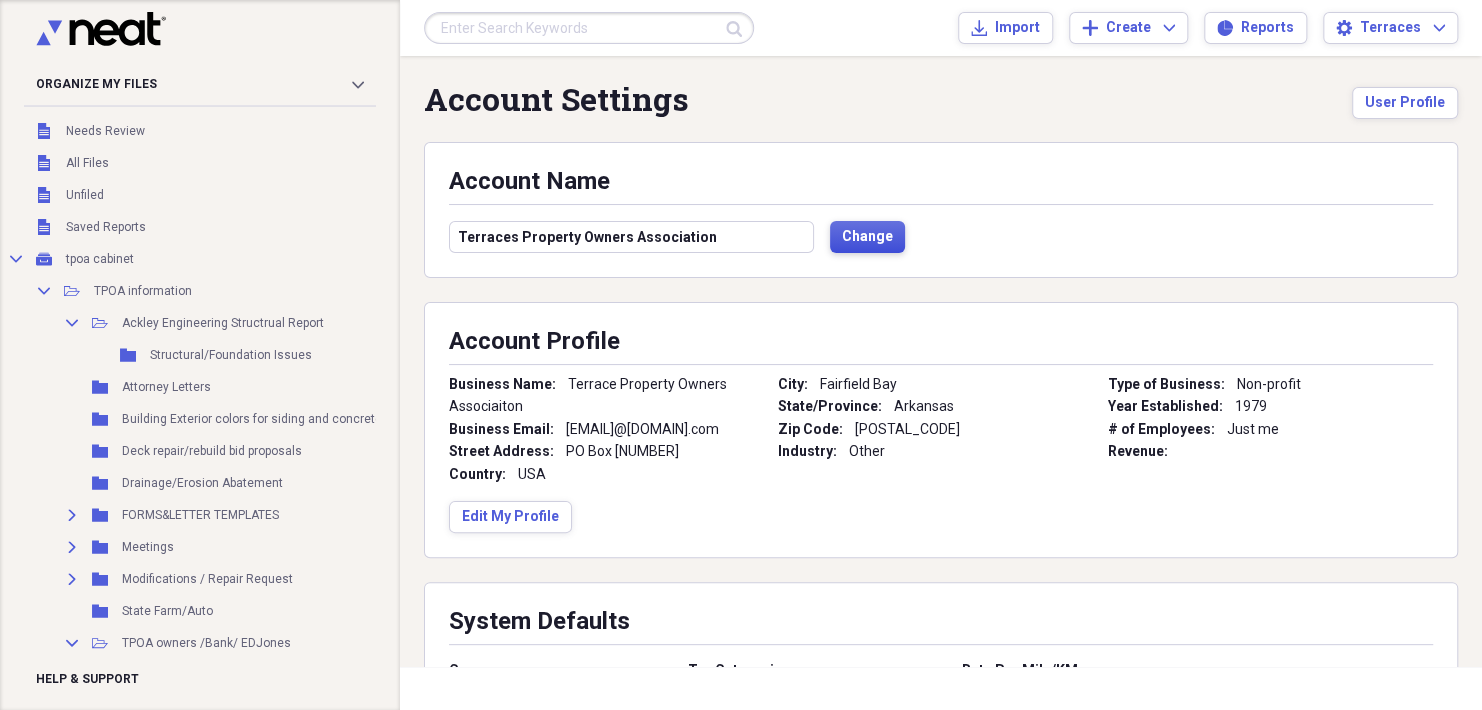 click on "Change" at bounding box center (867, 237) 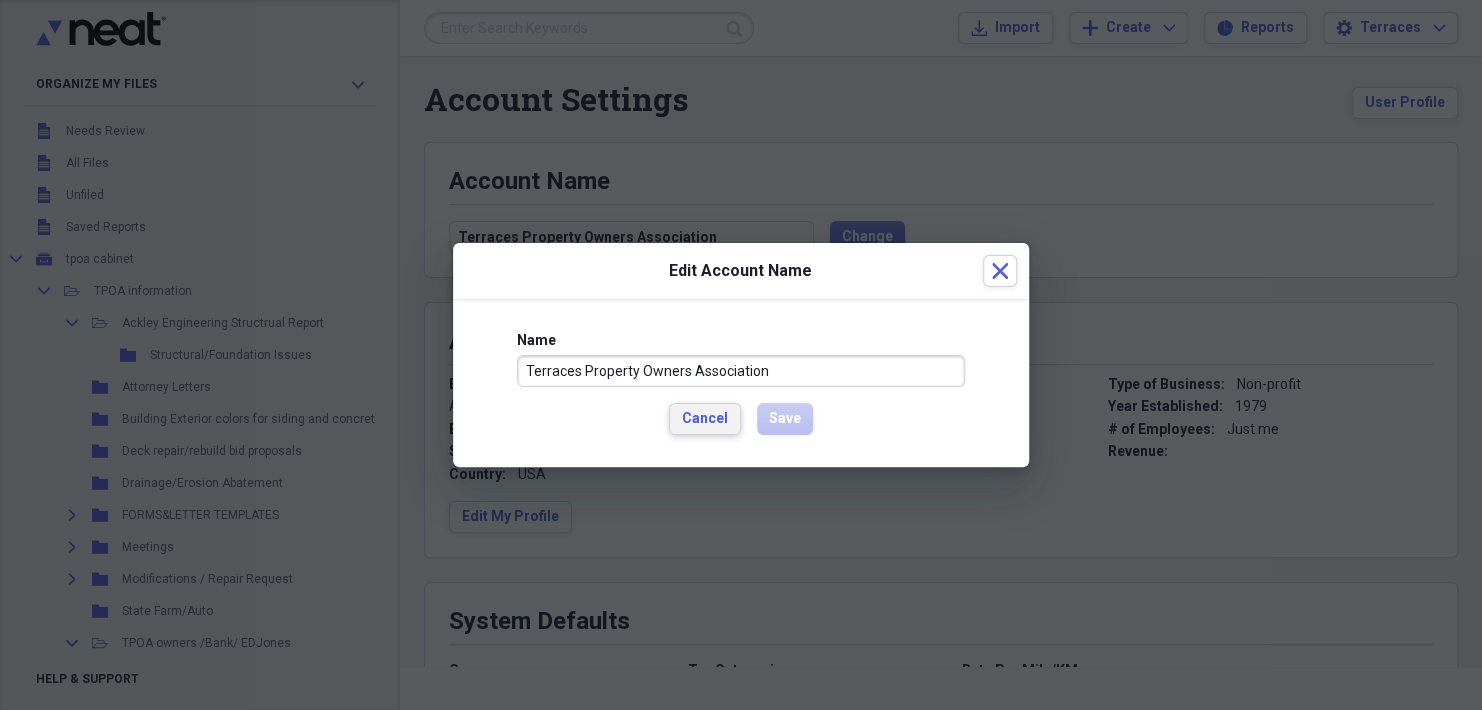 click on "Cancel" at bounding box center (705, 419) 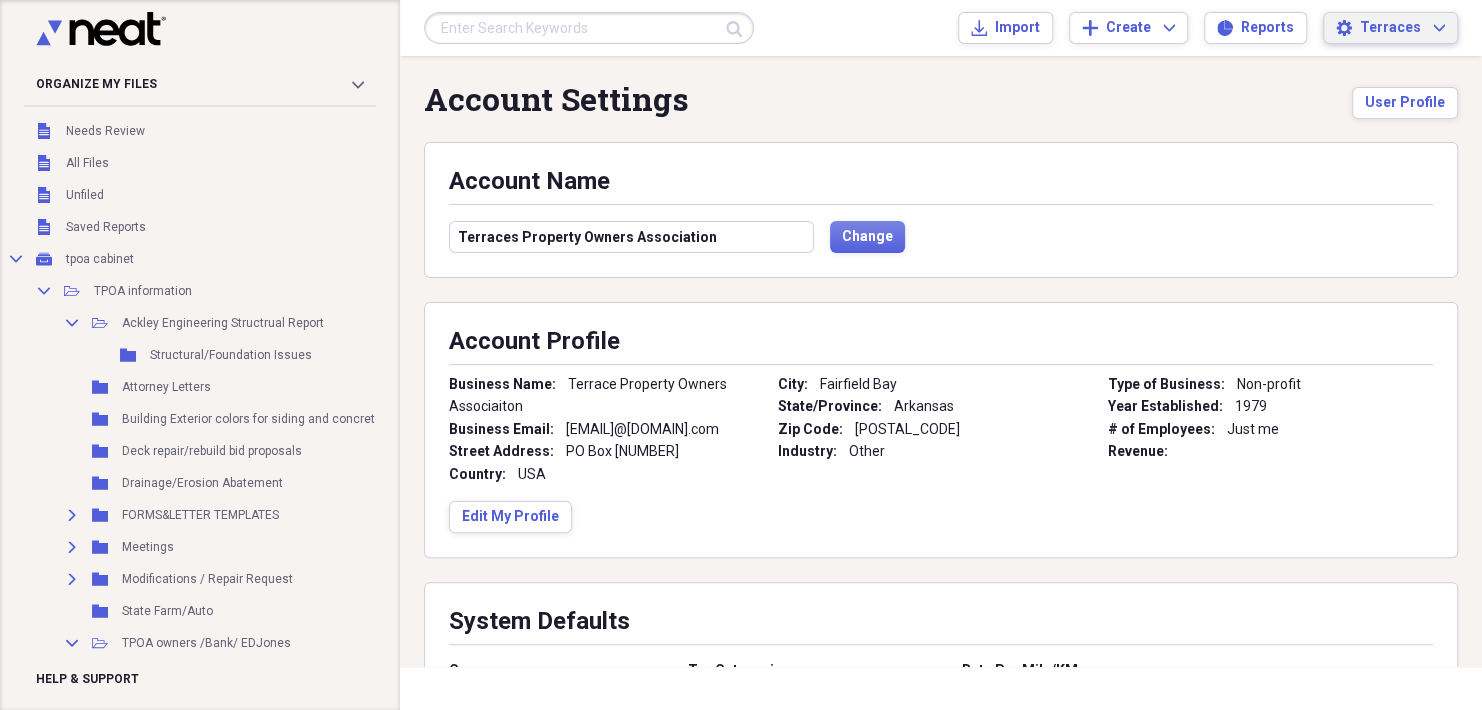 click on "Terraces" at bounding box center (1390, 28) 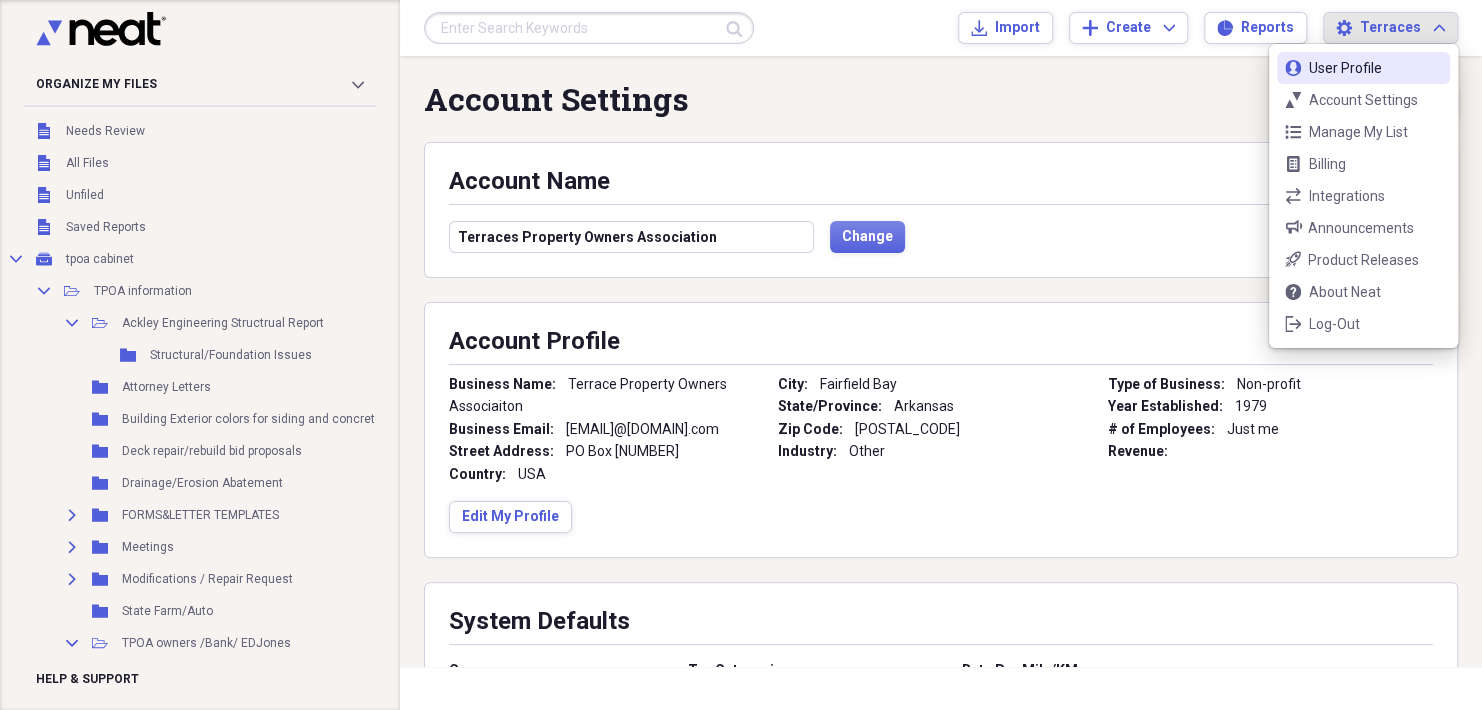 click on "User Profile" at bounding box center (1363, 68) 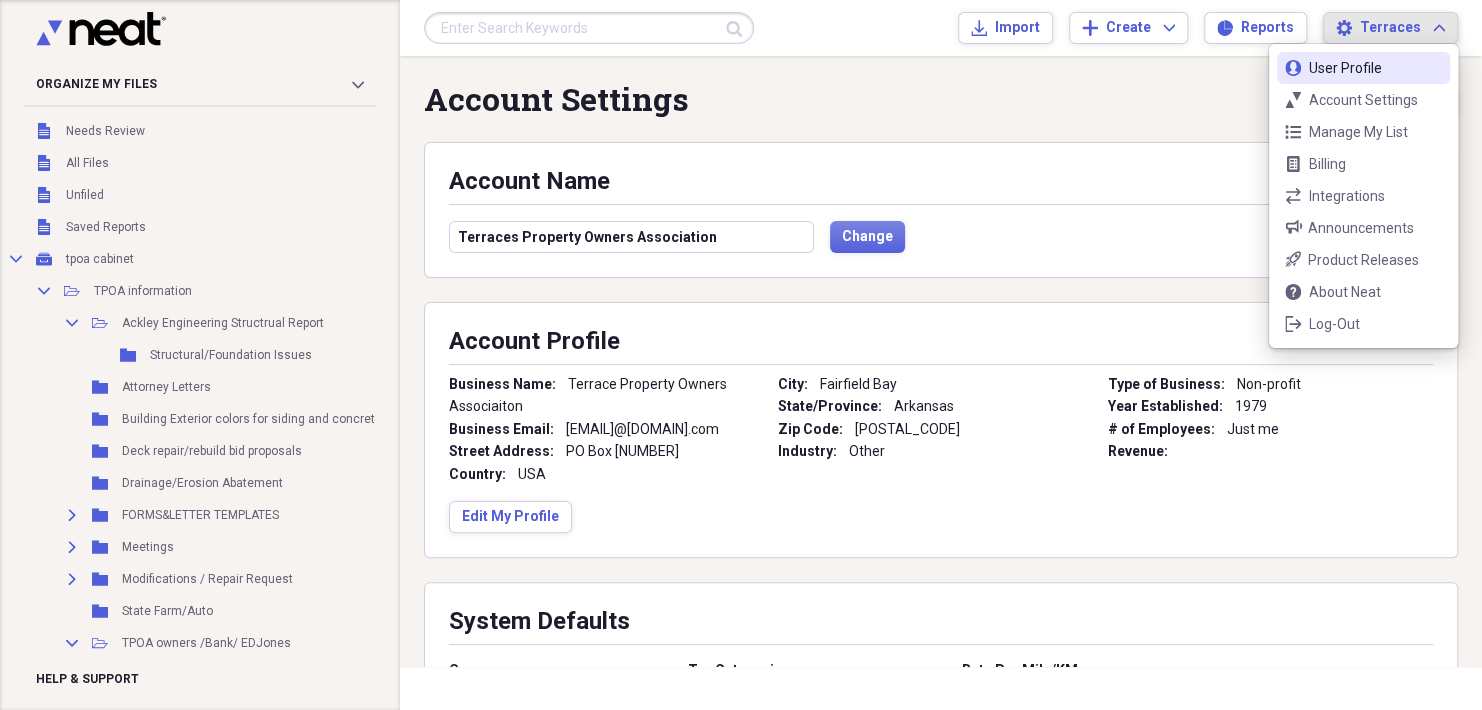 click on "Organize My Files Collapse Unfiled Needs Review Unfiled All Files Unfiled Unfiled Unfiled Saved Reports Collapse My Cabinet tpoa cabinet Add Folder Collapse Open Folder TPOA information Add Folder Collapse Open Folder Ackley Engineering Structrual Report Add Folder Folder Structural/Foundation Issues Add Folder Folder Attorney Letters Add Folder Folder Building Exterior colors for siding and concrete Add Folder Folder Deck repair/rebuild bid proposals Add Folder Folder Drainage/Erosion Abatement Add Folder Expand Folder FORMS&LETTER TEMPLATES Add Folder Expand Folder Meetings Add Folder Expand Folder Modifications / Repair Request Add Folder Folder State Farm/Auto Add Folder Collapse Open Folder TPOA owners /Bank/ EDJones Add Folder Collapse Open Folder Eagle Bank deposit slips Add Folder Folder Eagle Bank Deposit Slips and Misc Add Folder Expand Folder Monthly Bank statements Add Folder Expand Folder Edward Jones TPOA CD documents Add Folder Expand Folder Old accts - sold units Add Folder Expand Folder TPOA Owners acct Add Folder" at bounding box center (741, 355) 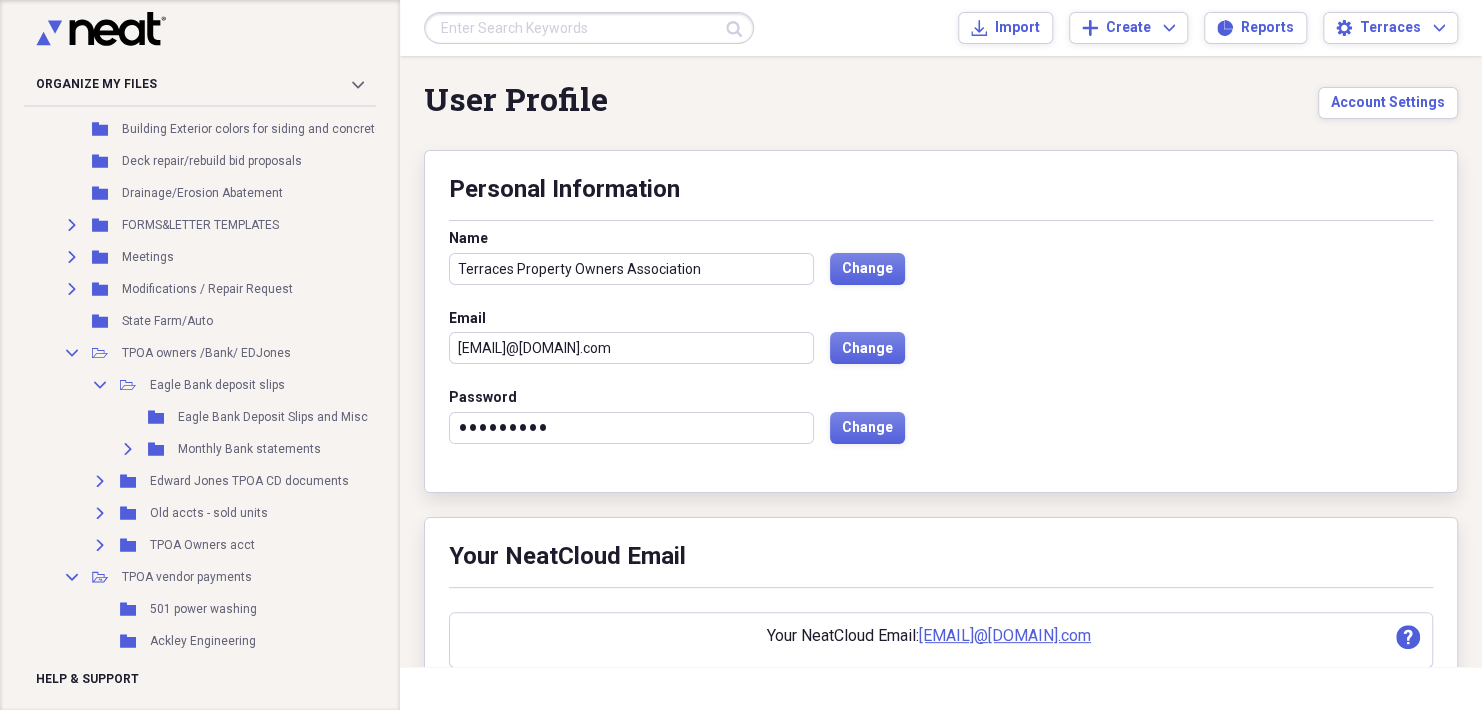 scroll, scrollTop: 329, scrollLeft: 0, axis: vertical 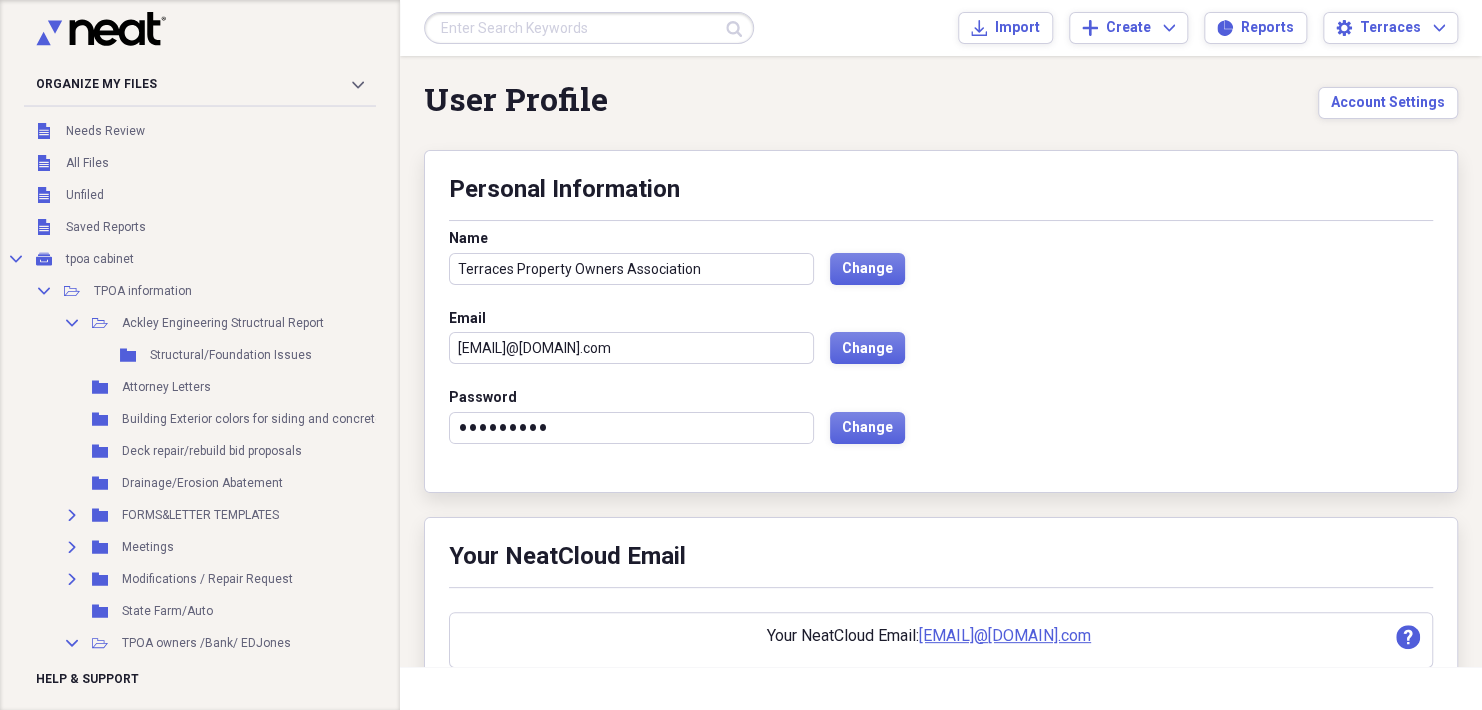 click on "Organize My Files Collapse Unfiled Needs Review Unfiled All Files Unfiled Unfiled Unfiled Saved Reports Collapse My Cabinet tpoa cabinet Add Folder Collapse Open Folder TPOA information Add Folder Collapse Open Folder Ackley Engineering Structrual Report Add Folder Folder Structural/Foundation Issues Add Folder Folder Attorney Letters Add Folder Folder Building Exterior colors for siding and concrete Add Folder Folder Deck repair/rebuild bid proposals Add Folder Folder Drainage/Erosion Abatement Add Folder Expand Folder FORMS&LETTER TEMPLATES Add Folder Expand Folder Meetings Add Folder Expand Folder Modifications / Repair Request Add Folder Folder State Farm/Auto Add Folder Collapse Open Folder TPOA owners /Bank/ EDJones Add Folder Collapse Open Folder Eagle Bank deposit slips Add Folder Folder Eagle Bank Deposit Slips and Misc Add Folder Expand Folder Monthly Bank statements Add Folder Expand Folder Edward Jones TPOA CD documents Add Folder Expand Folder Old accts - sold units Add Folder Expand Folder TPOA Owners acct Add Folder" at bounding box center (200, 355) 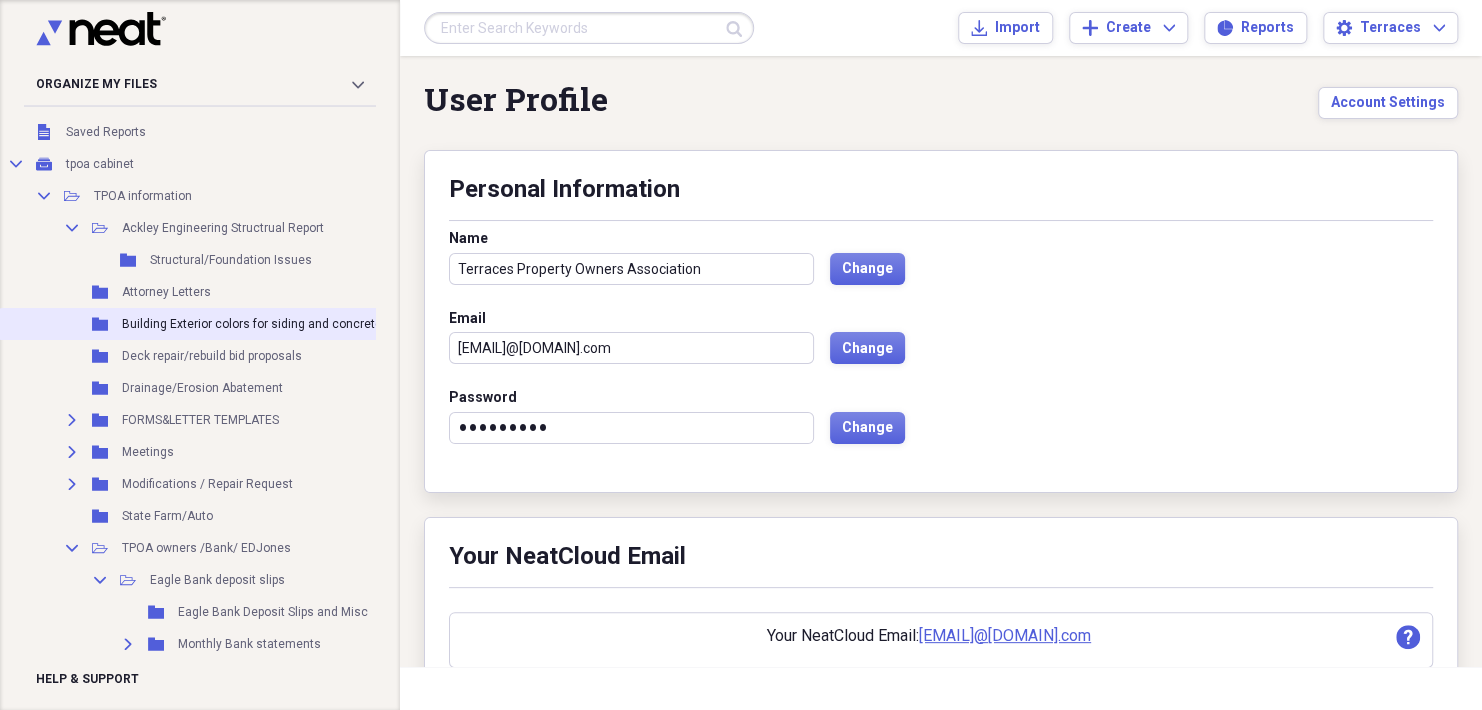 scroll, scrollTop: 97, scrollLeft: 0, axis: vertical 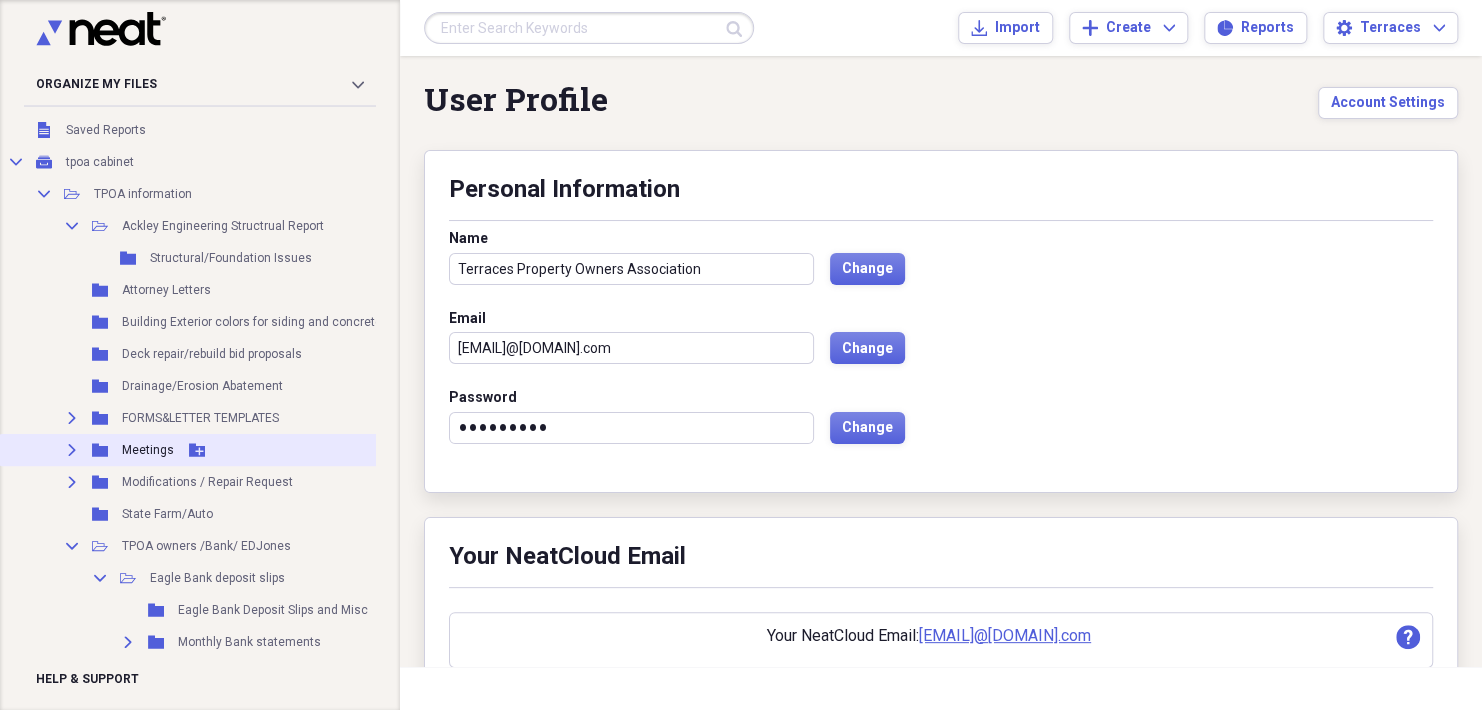 click on "Expand" 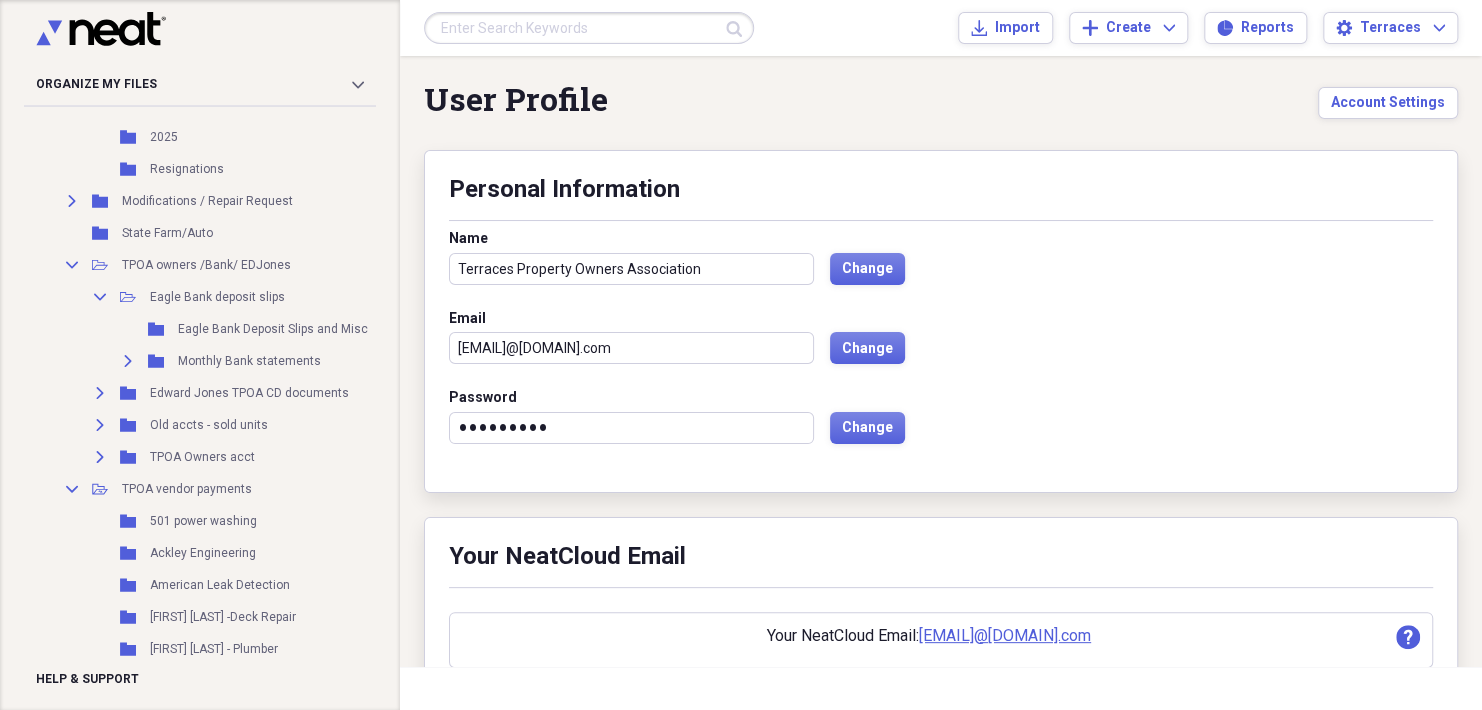 scroll, scrollTop: 930, scrollLeft: 0, axis: vertical 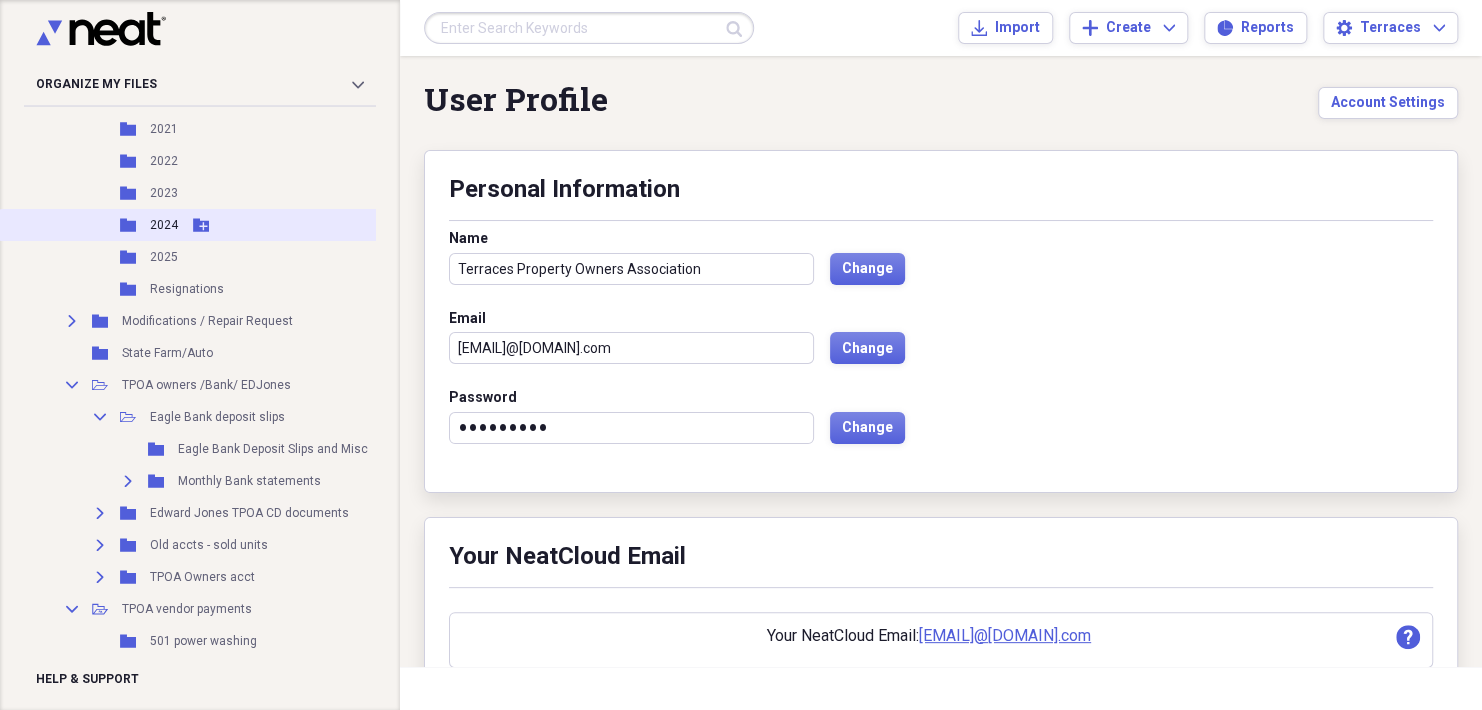 click on "2024" at bounding box center [164, 225] 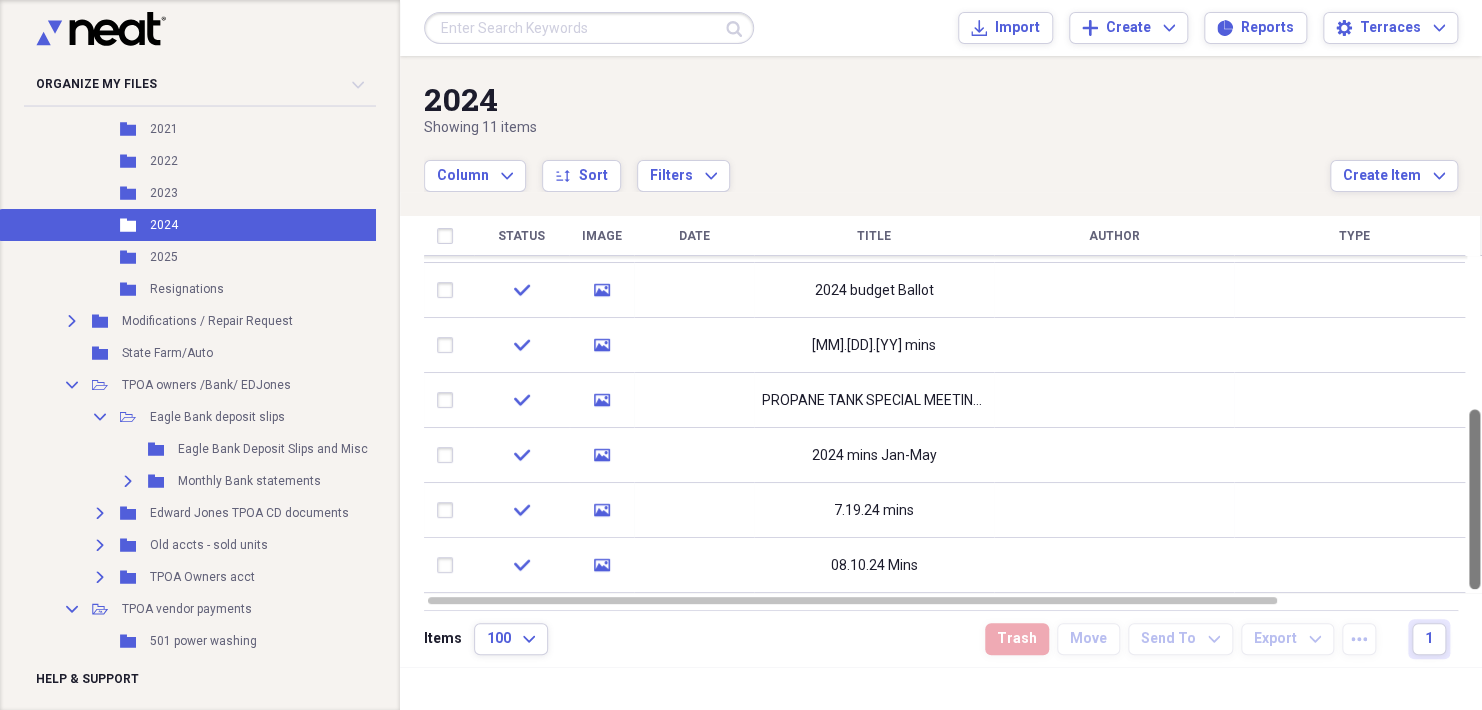 drag, startPoint x: 1472, startPoint y: 322, endPoint x: 1477, endPoint y: 492, distance: 170.07352 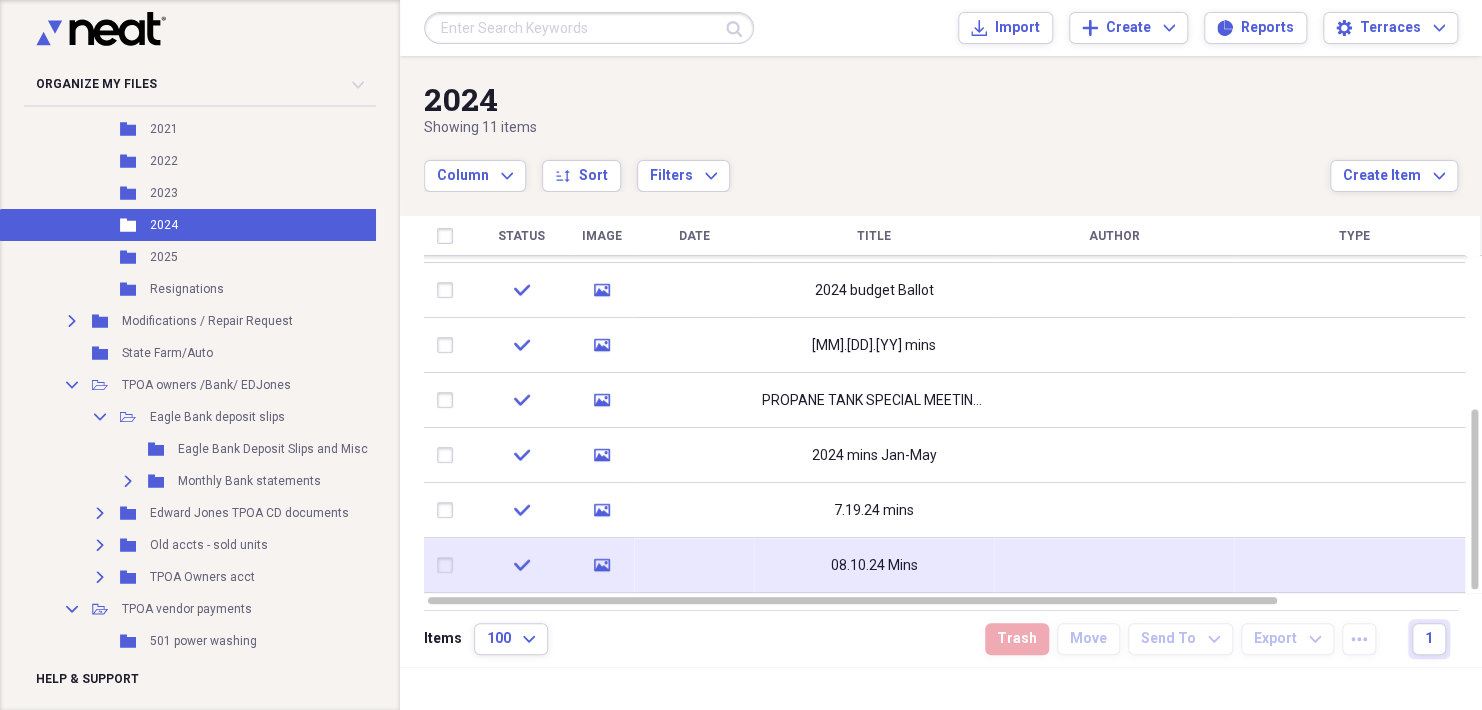 click on "08.10.24 Mins" at bounding box center [874, 566] 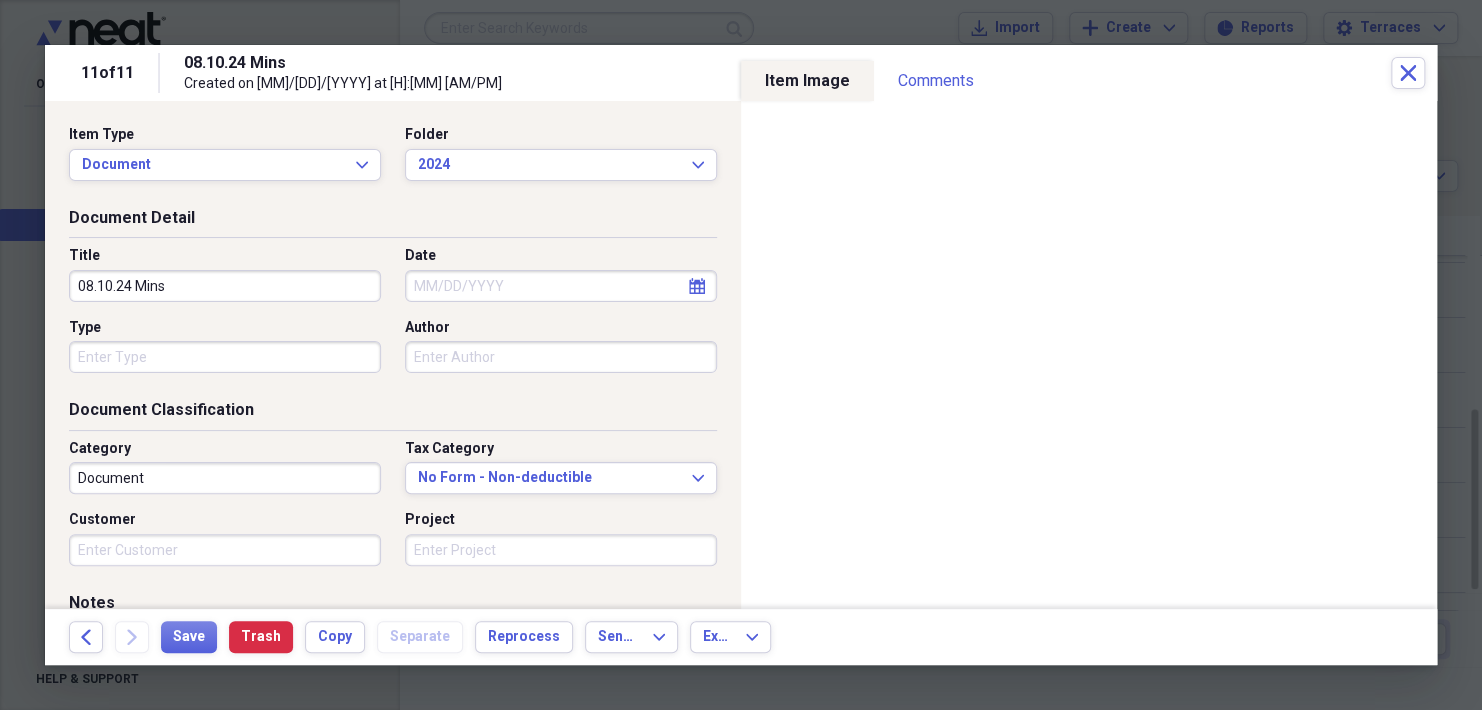 drag, startPoint x: 1437, startPoint y: 418, endPoint x: 1439, endPoint y: 408, distance: 10.198039 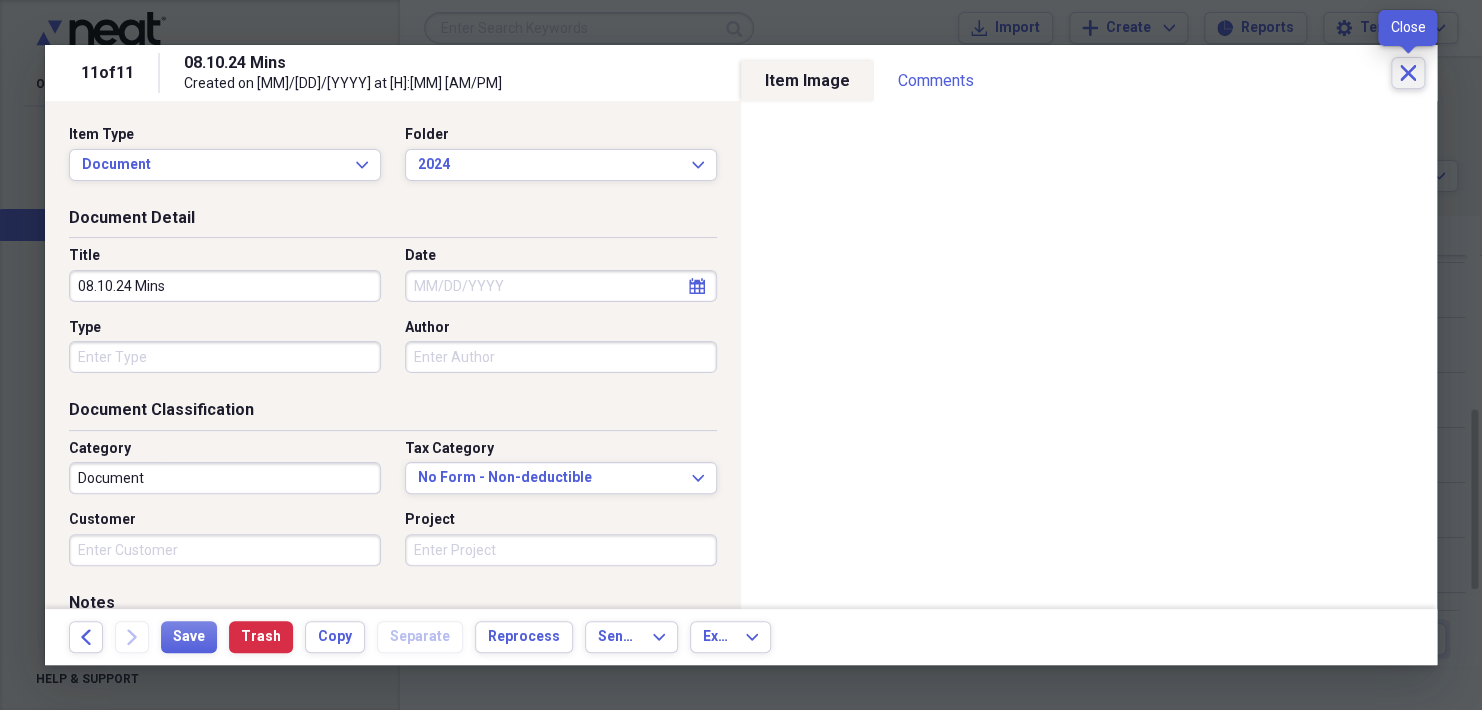 click 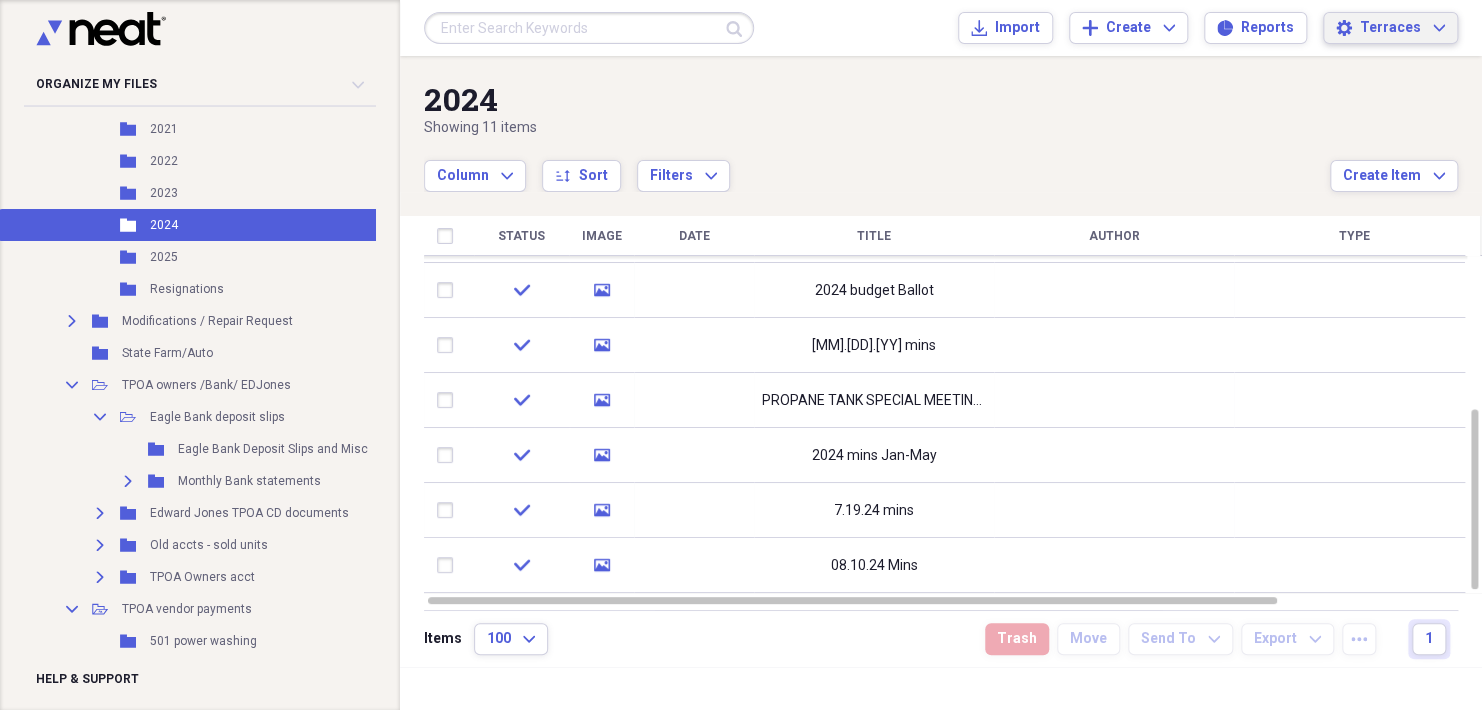 click on "Expand" 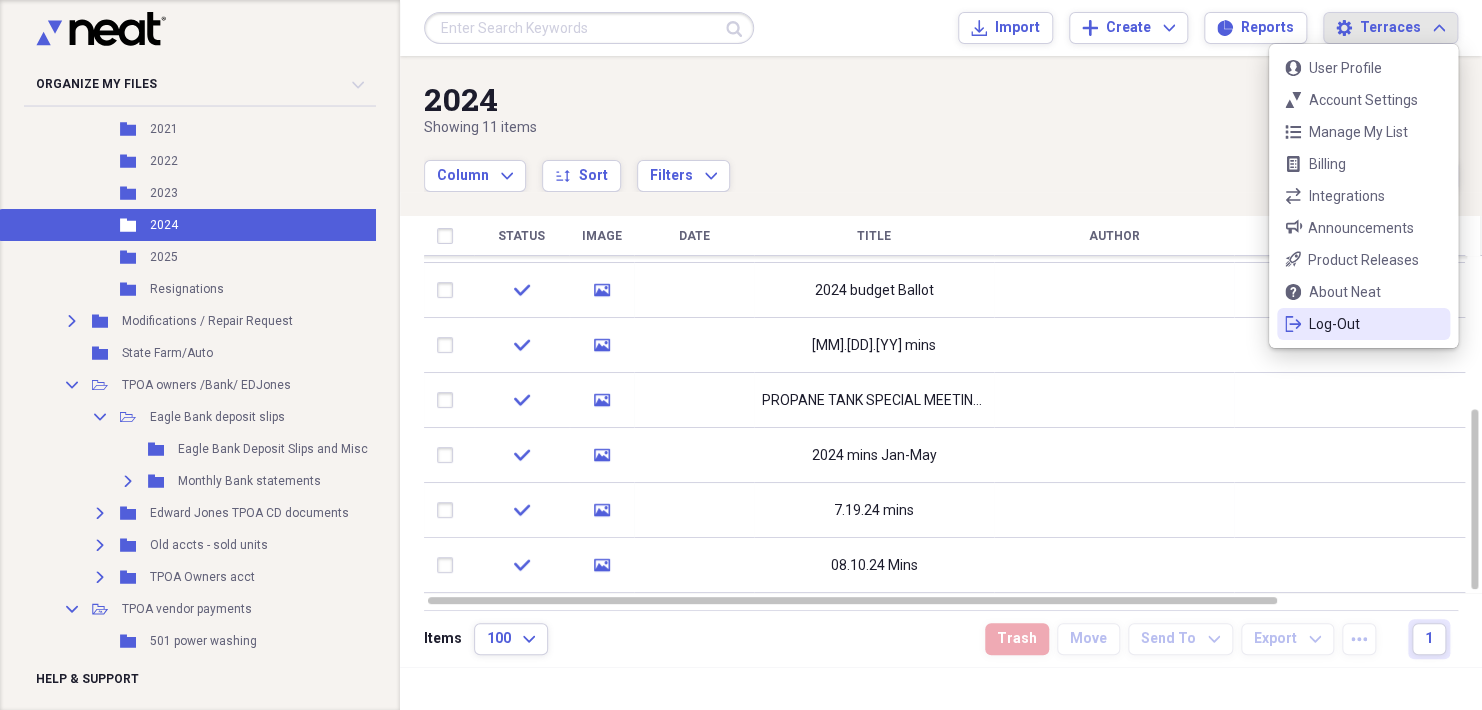 click on "Log-Out" at bounding box center (1363, 324) 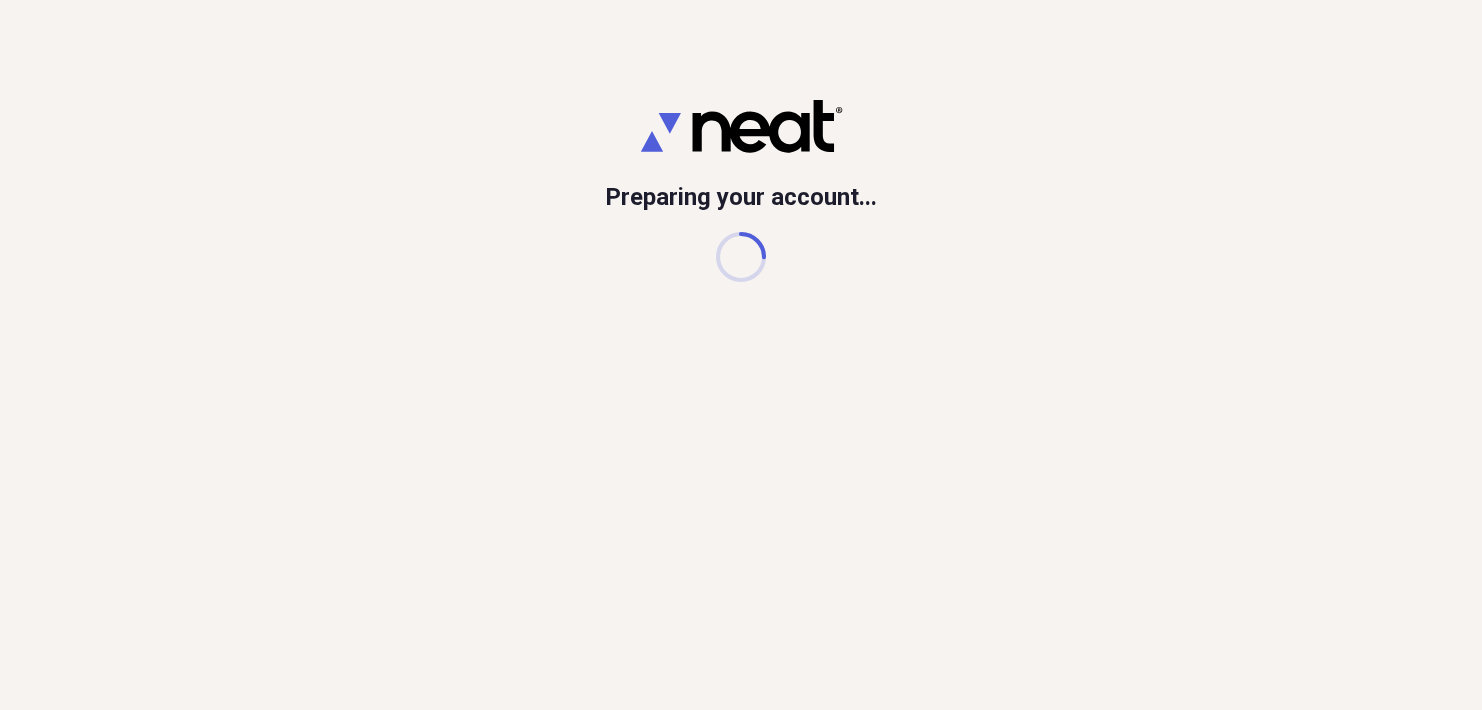 scroll, scrollTop: 0, scrollLeft: 0, axis: both 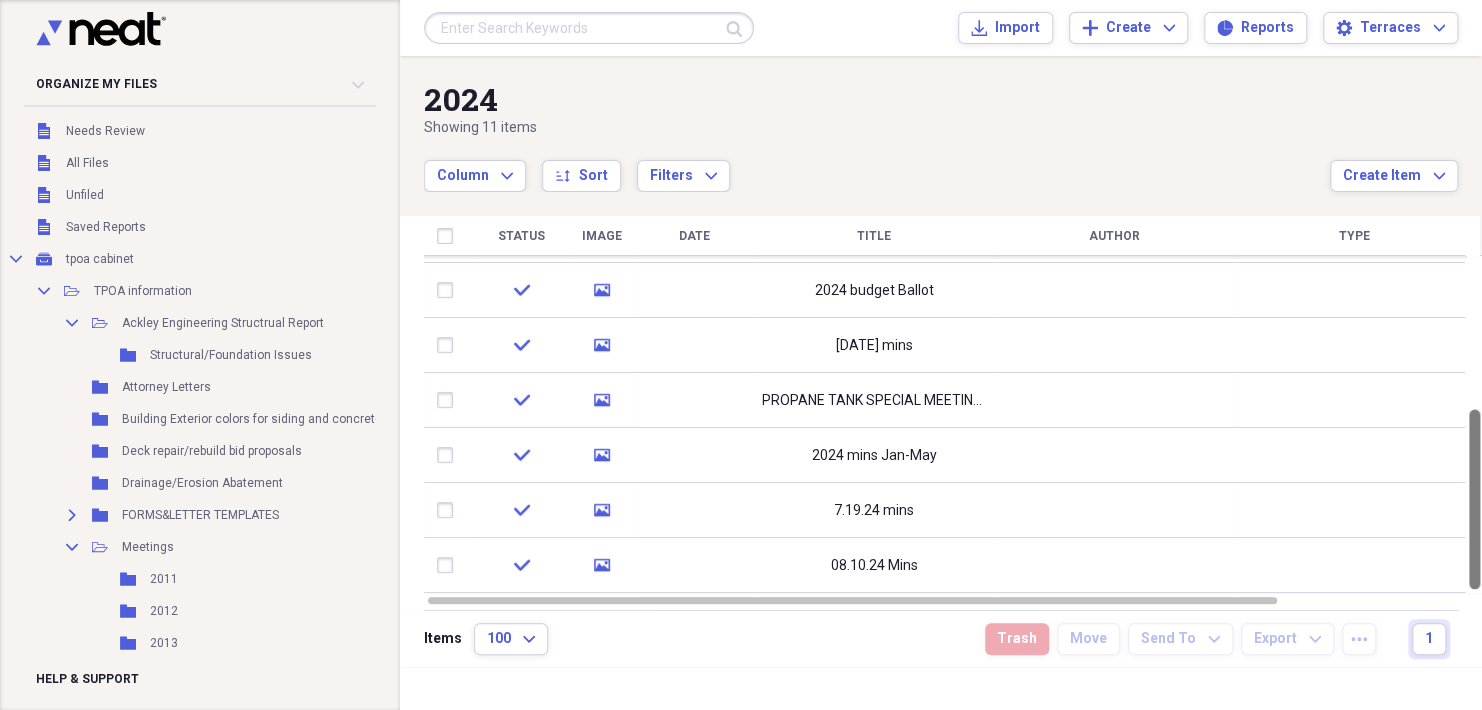 drag, startPoint x: 1472, startPoint y: 340, endPoint x: 1484, endPoint y: 538, distance: 198.3633 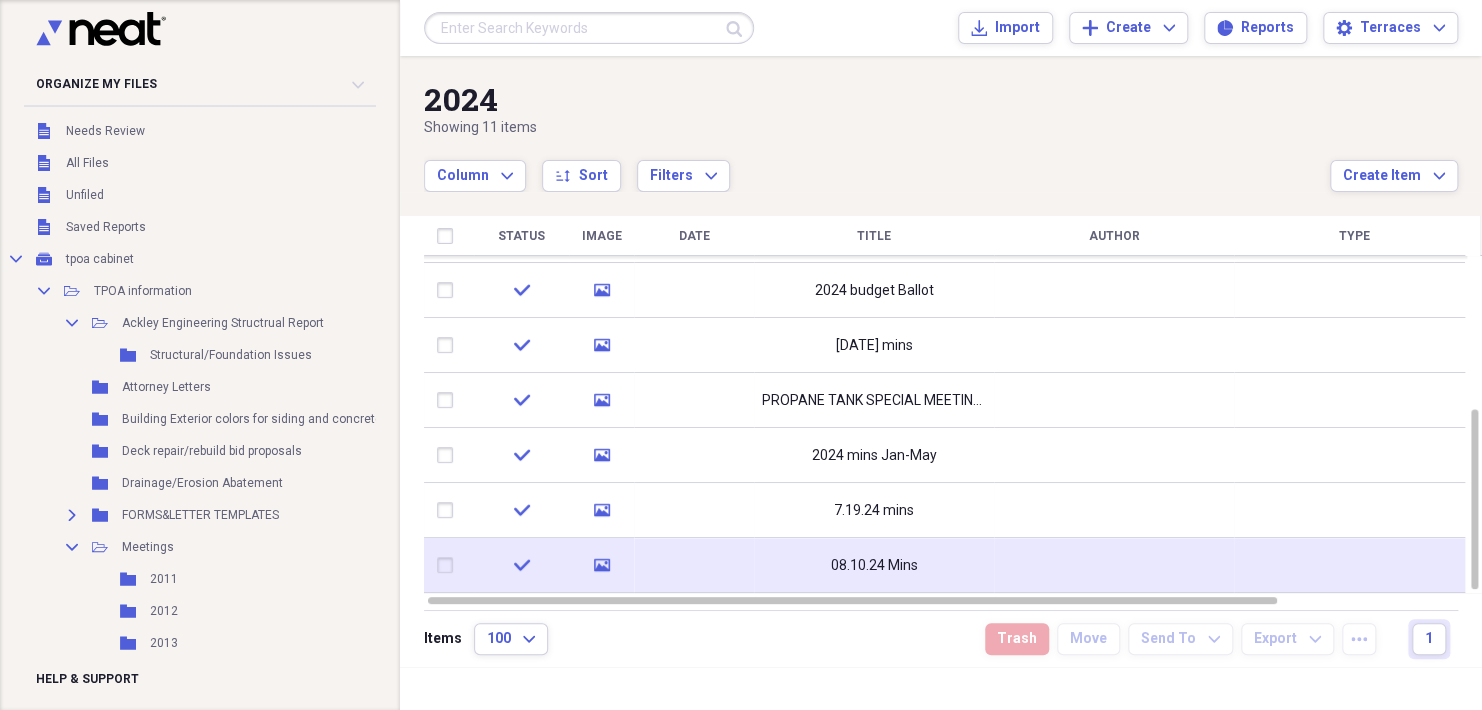click on "08.10.24 Mins" at bounding box center [874, 565] 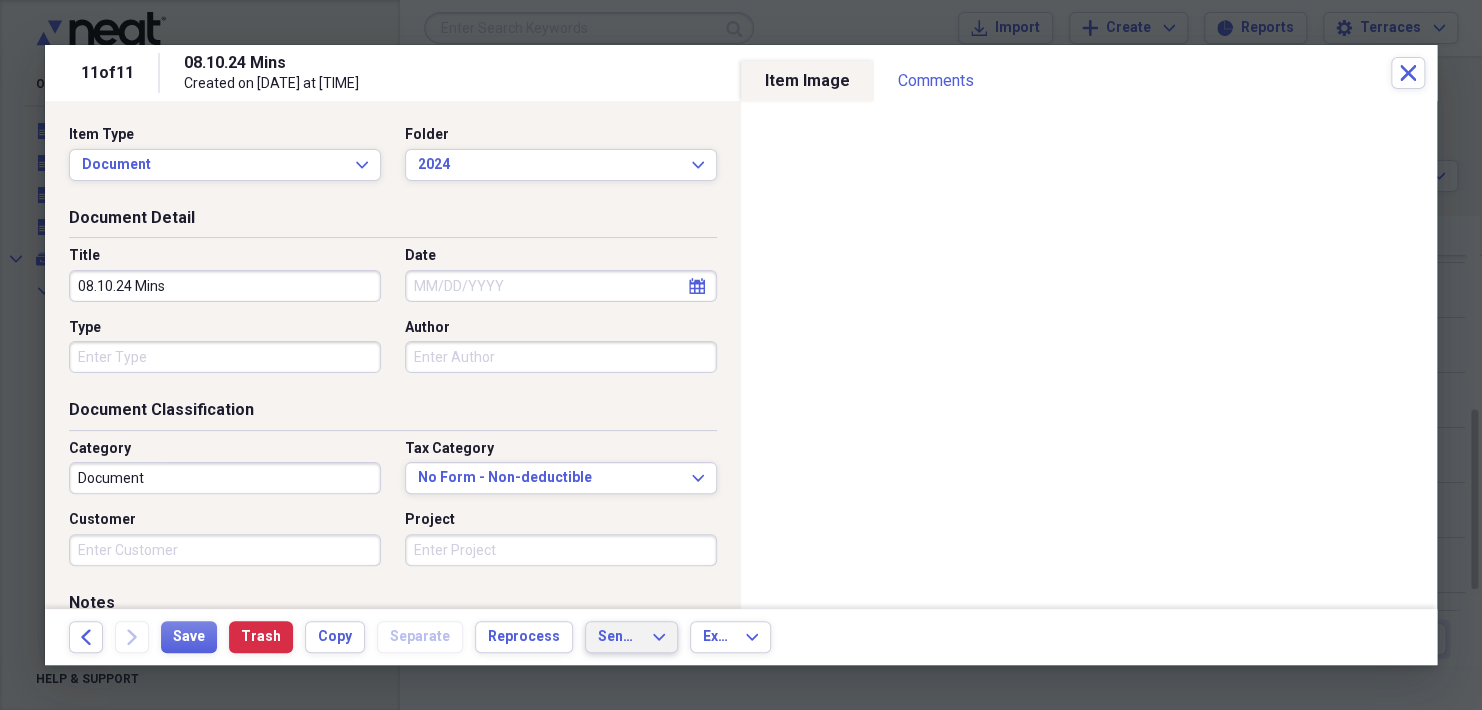 click on "Expand" 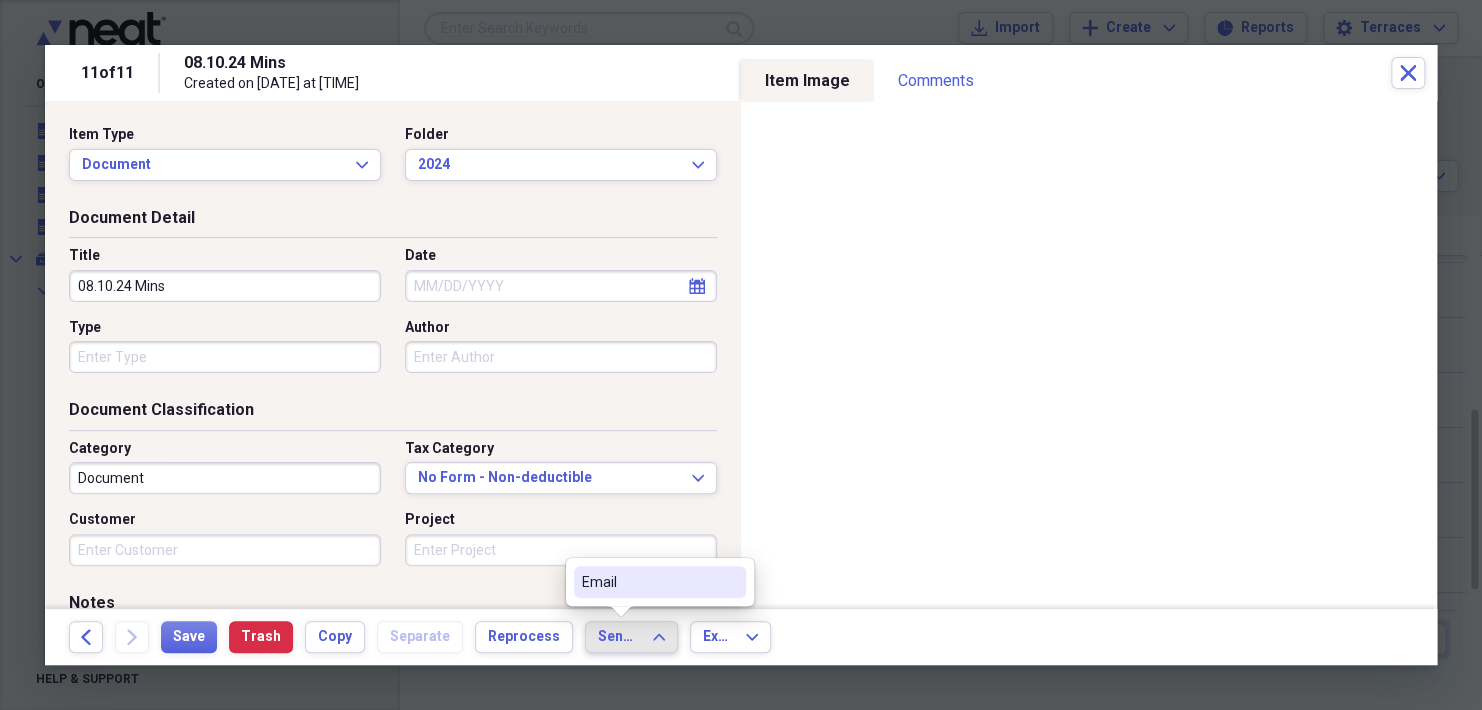 click on "Email" at bounding box center (648, 582) 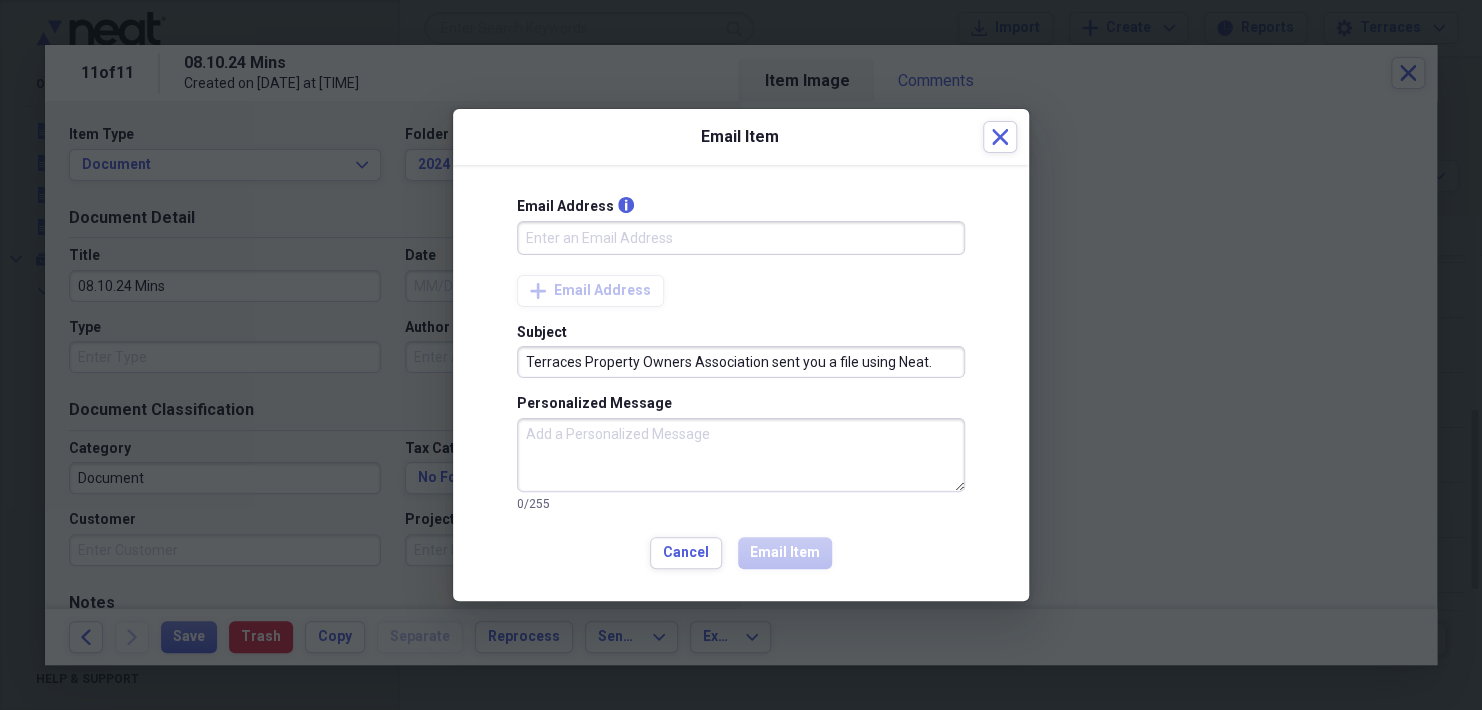 click on "Email Address info" at bounding box center (741, 238) 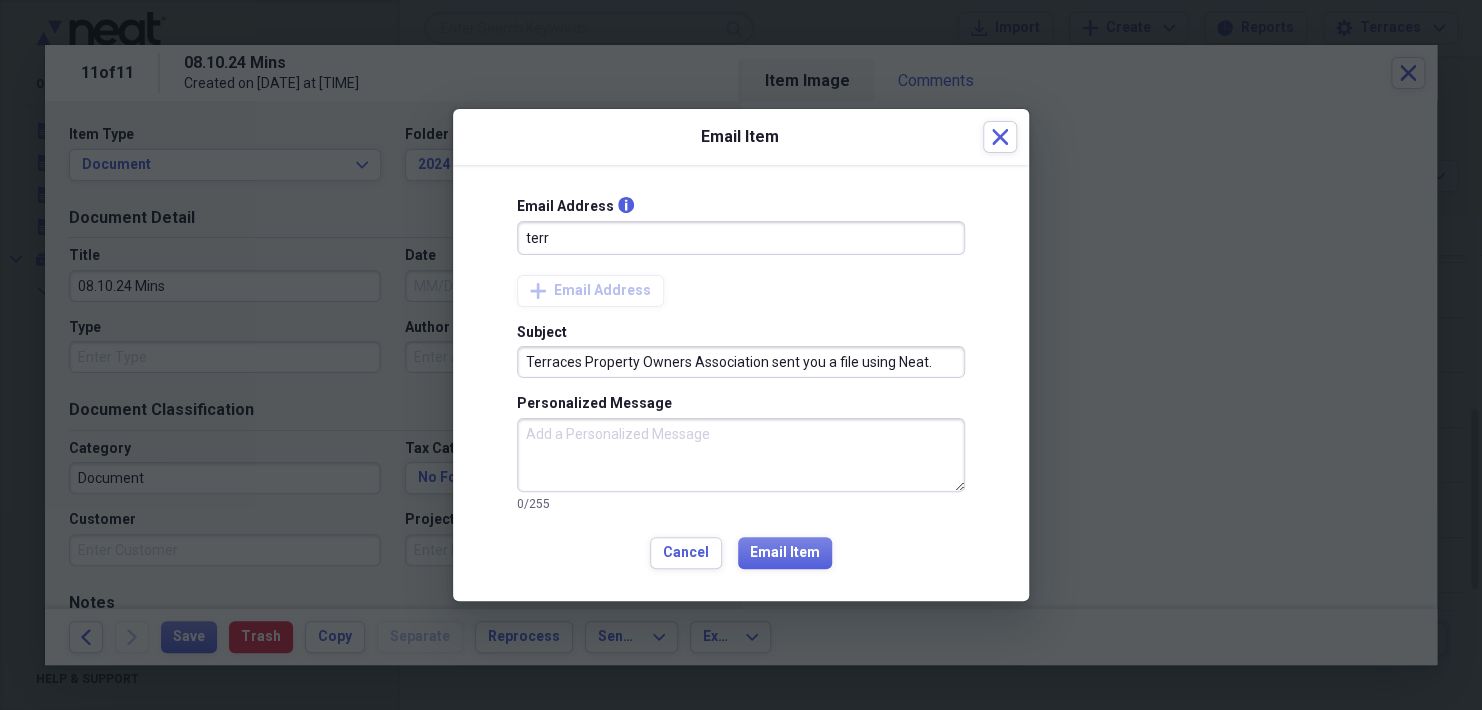 click on "terr" at bounding box center (741, 238) 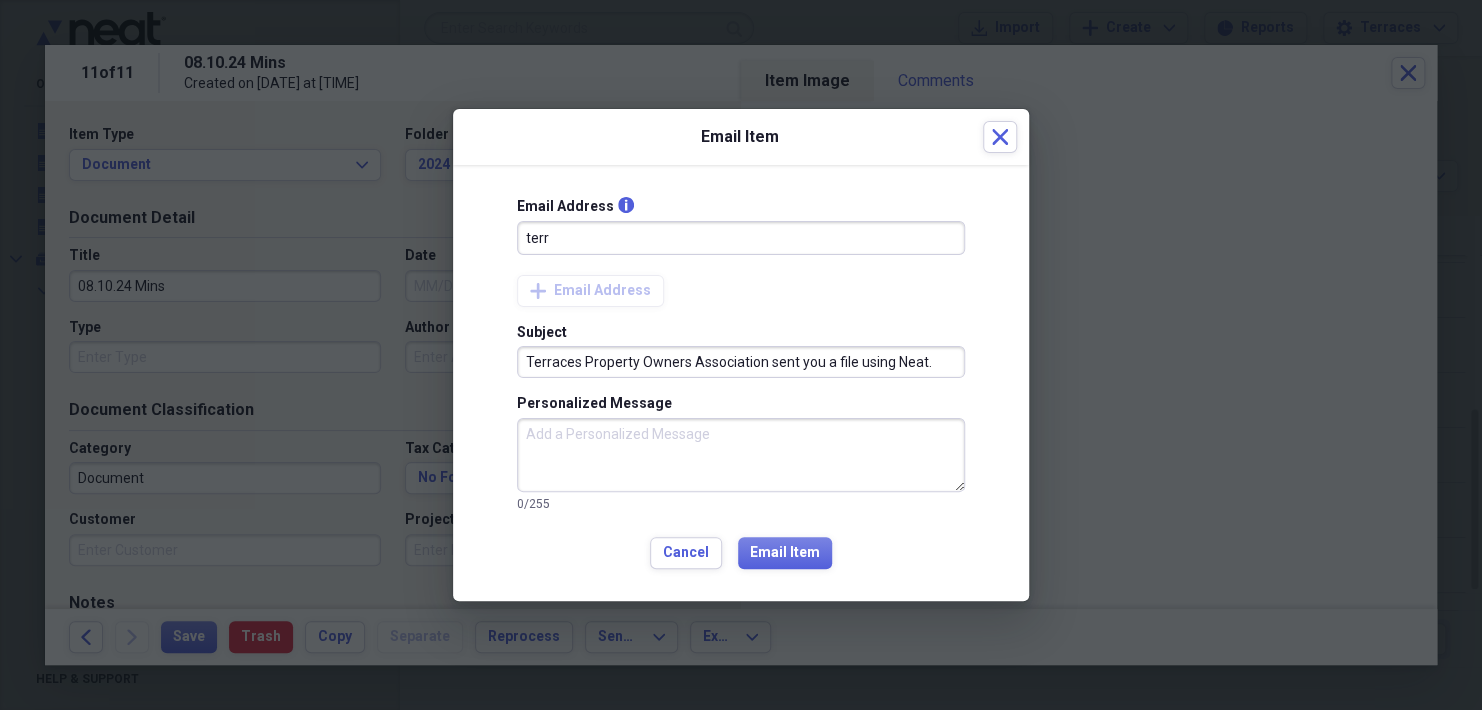 type on "[EMAIL]@[DOMAIN].com" 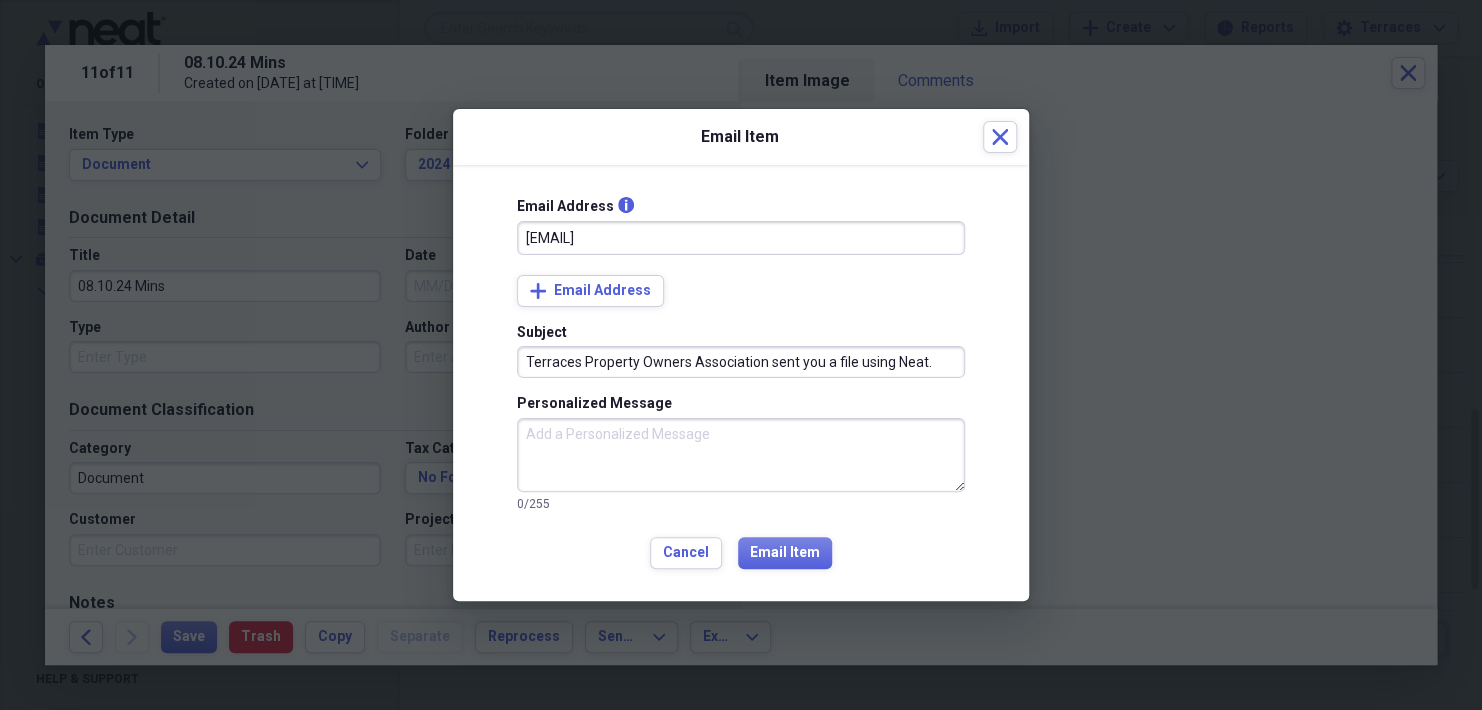 click on "Terraces Property Owners Association sent you a file using Neat." at bounding box center (741, 362) 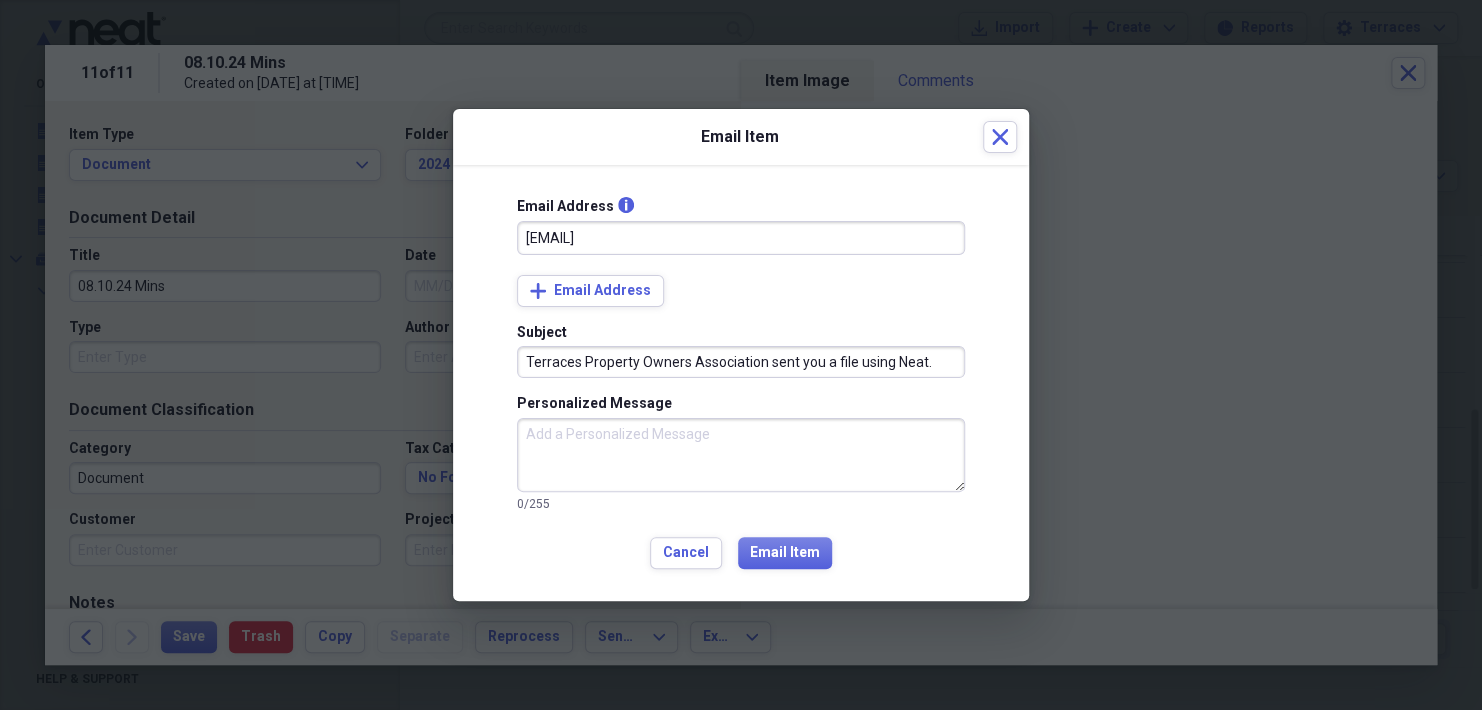 drag, startPoint x: 936, startPoint y: 361, endPoint x: 525, endPoint y: 354, distance: 411.0596 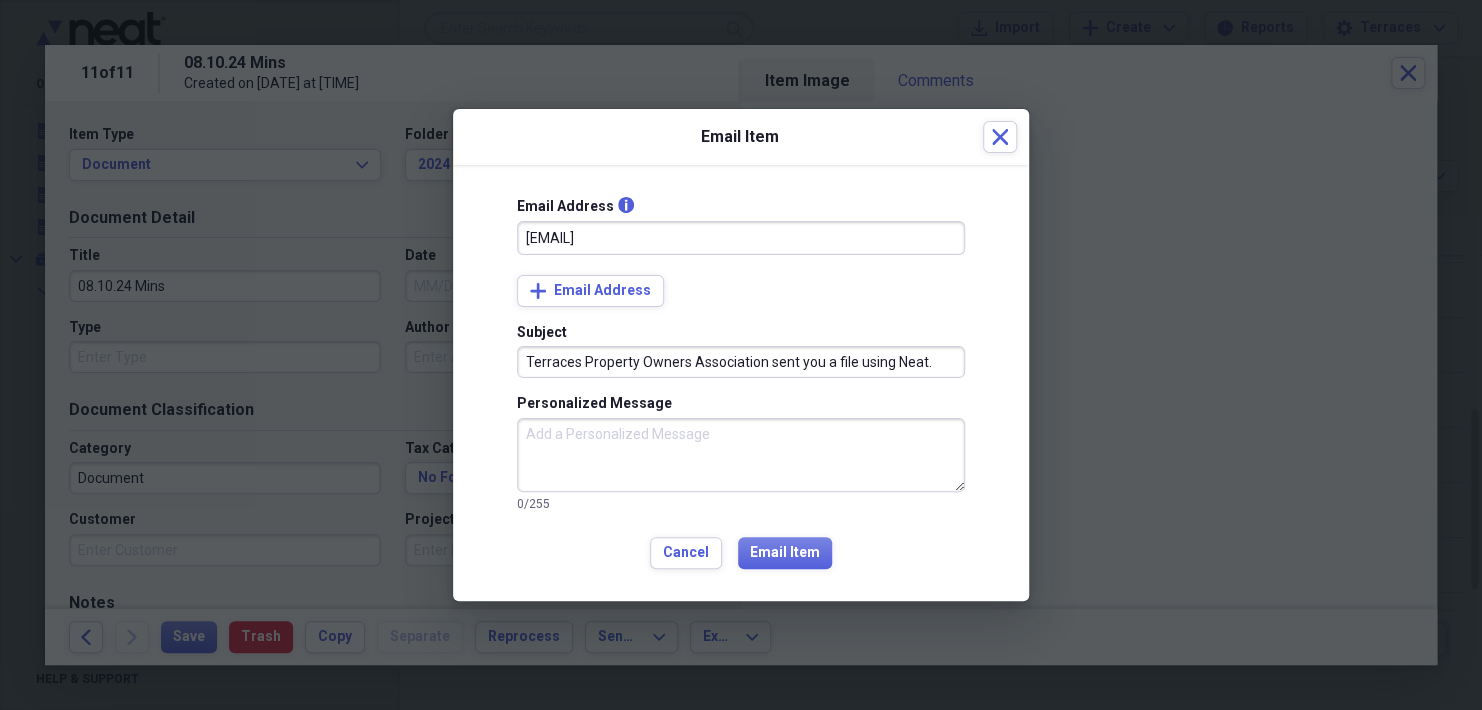 click on "Terraces Property Owners Association sent you a file using Neat." at bounding box center (741, 362) 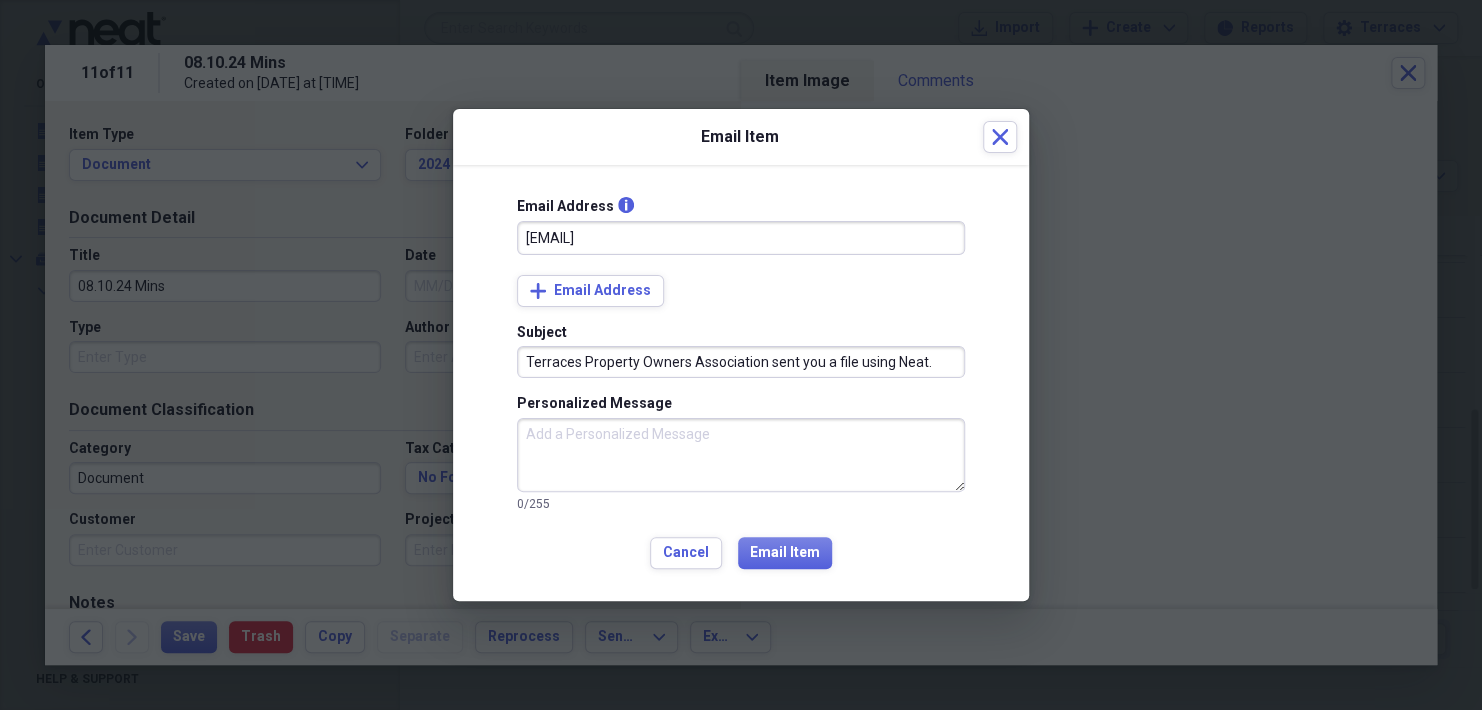 drag, startPoint x: 526, startPoint y: 362, endPoint x: 929, endPoint y: 362, distance: 403 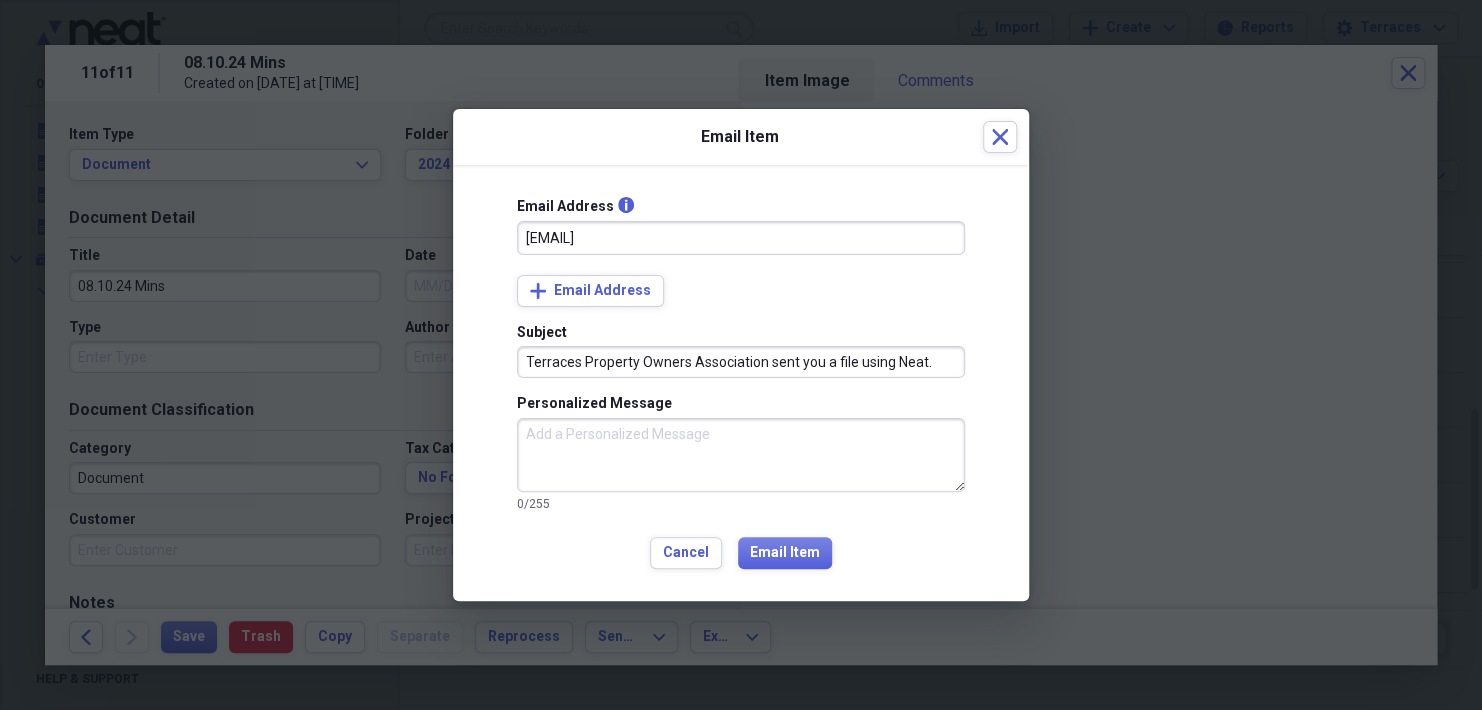 click on "Terraces Property Owners Association sent you a file using Neat." at bounding box center (741, 362) 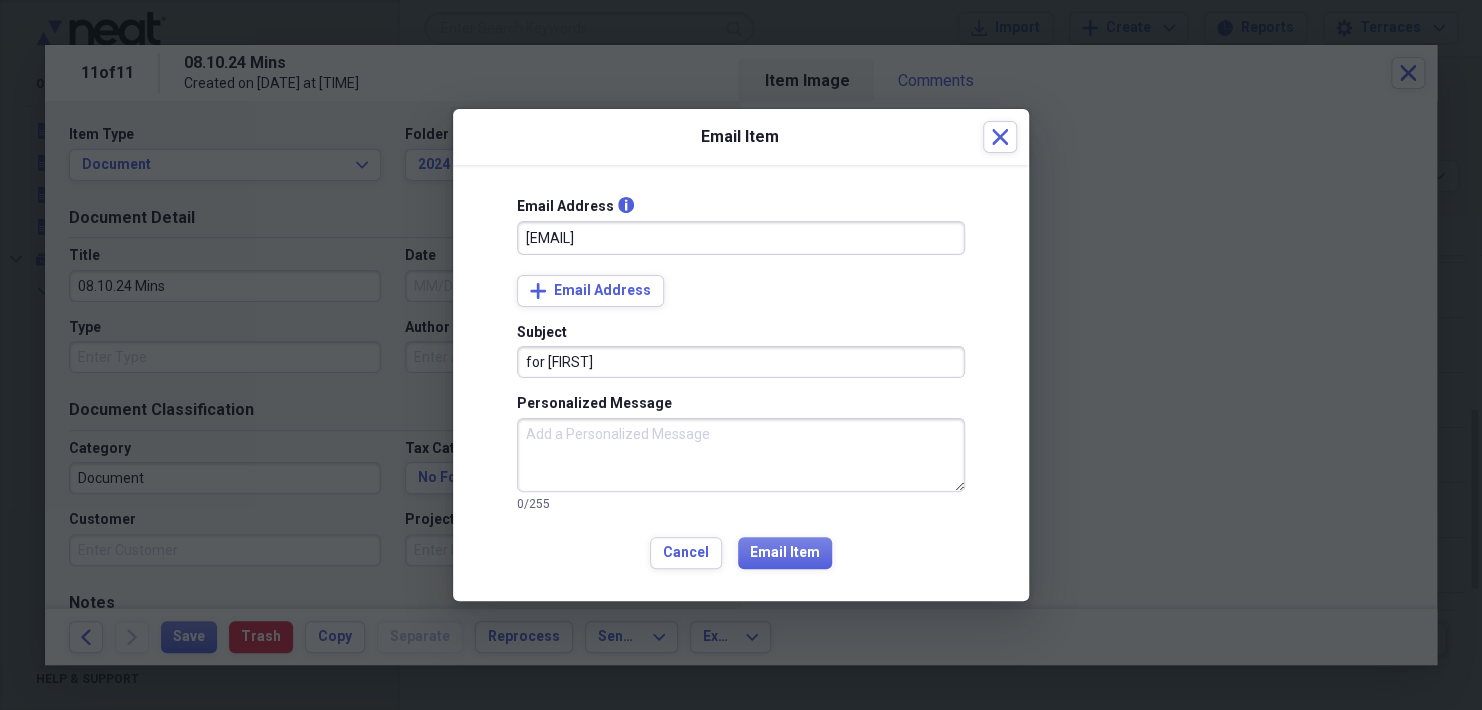 type on "for Donna" 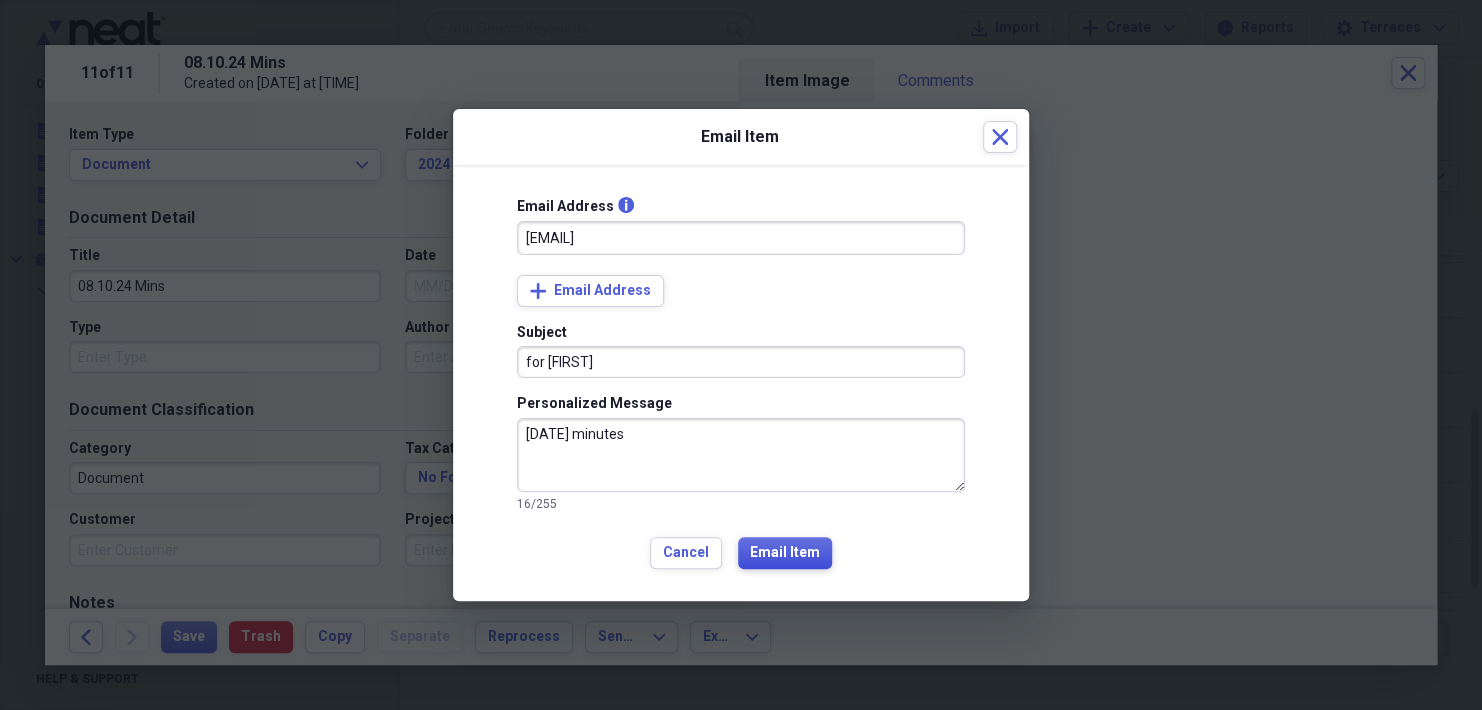 type on "08.10.24 minutes" 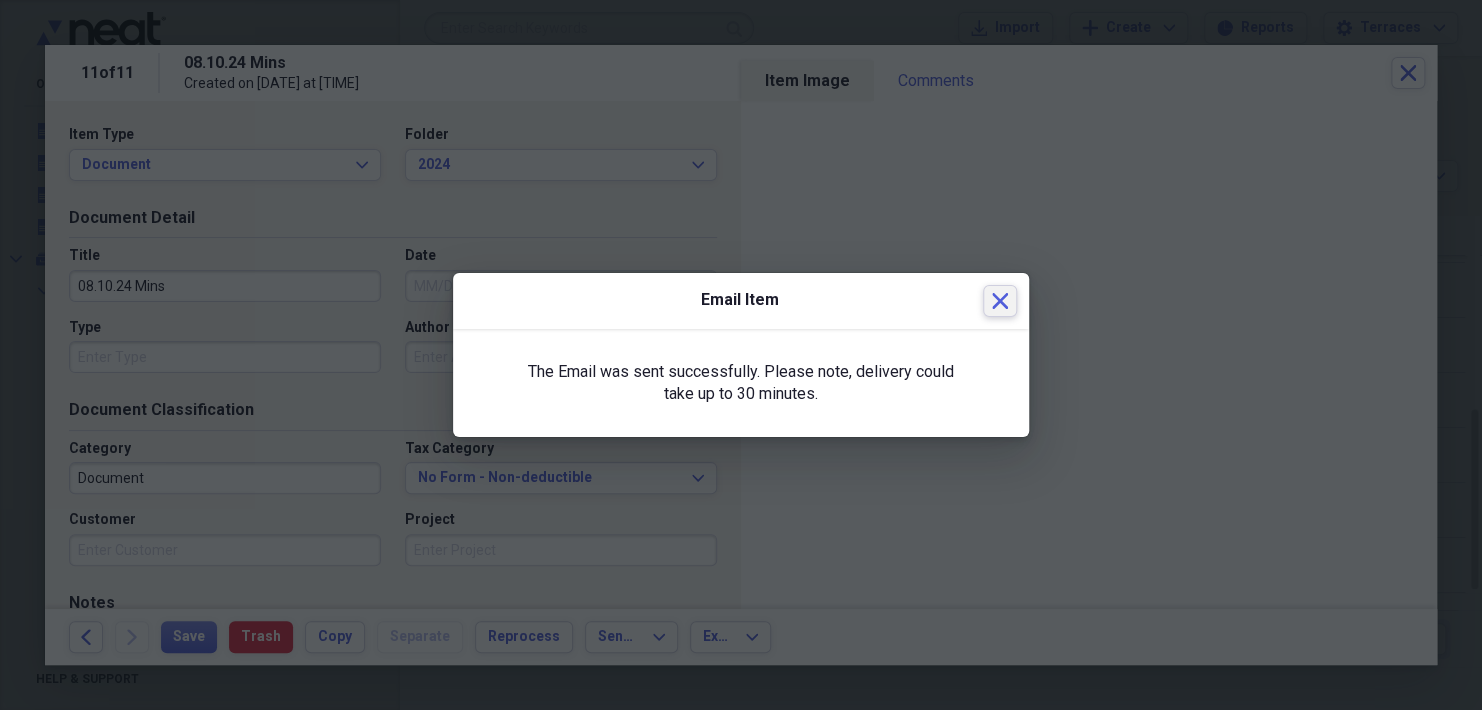 click on "Close" 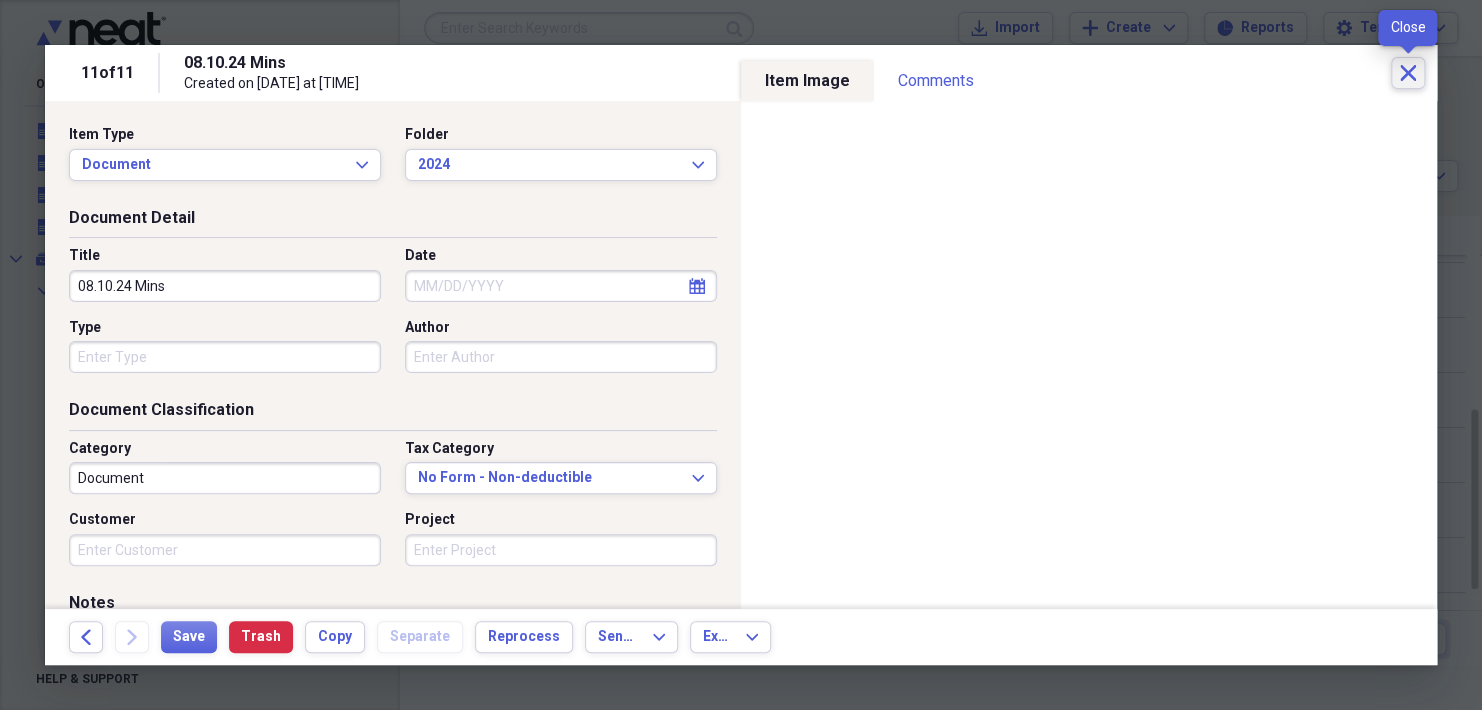 click on "Close" 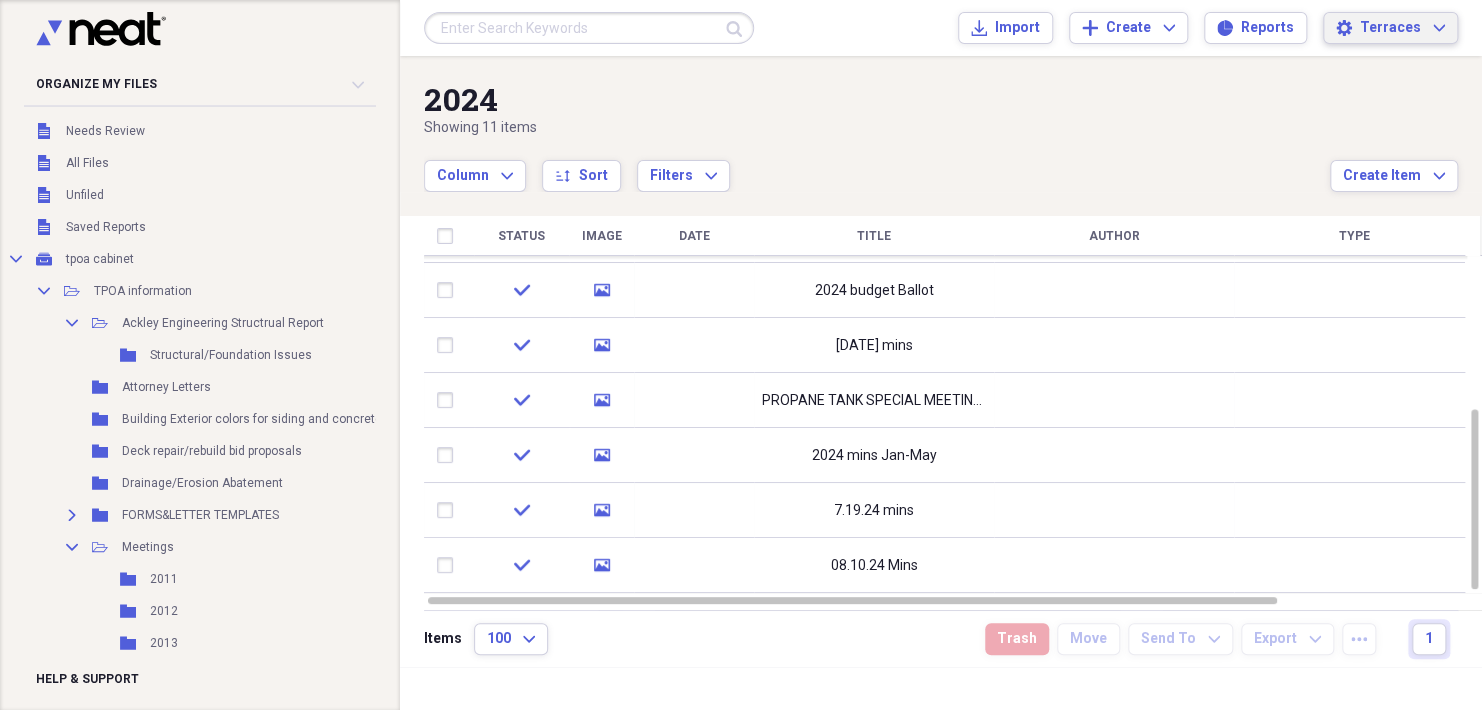click on "Terraces" at bounding box center [1390, 28] 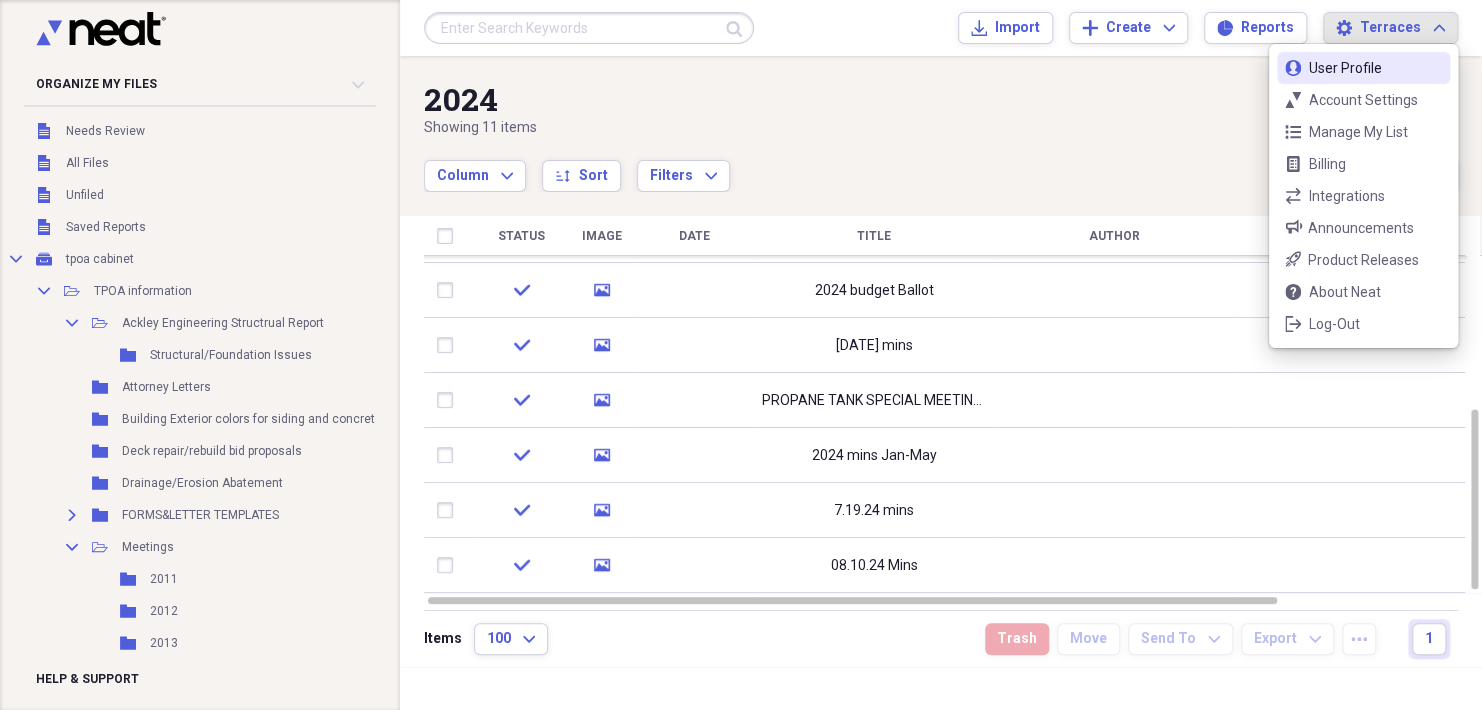 click on "User Profile" at bounding box center [1363, 68] 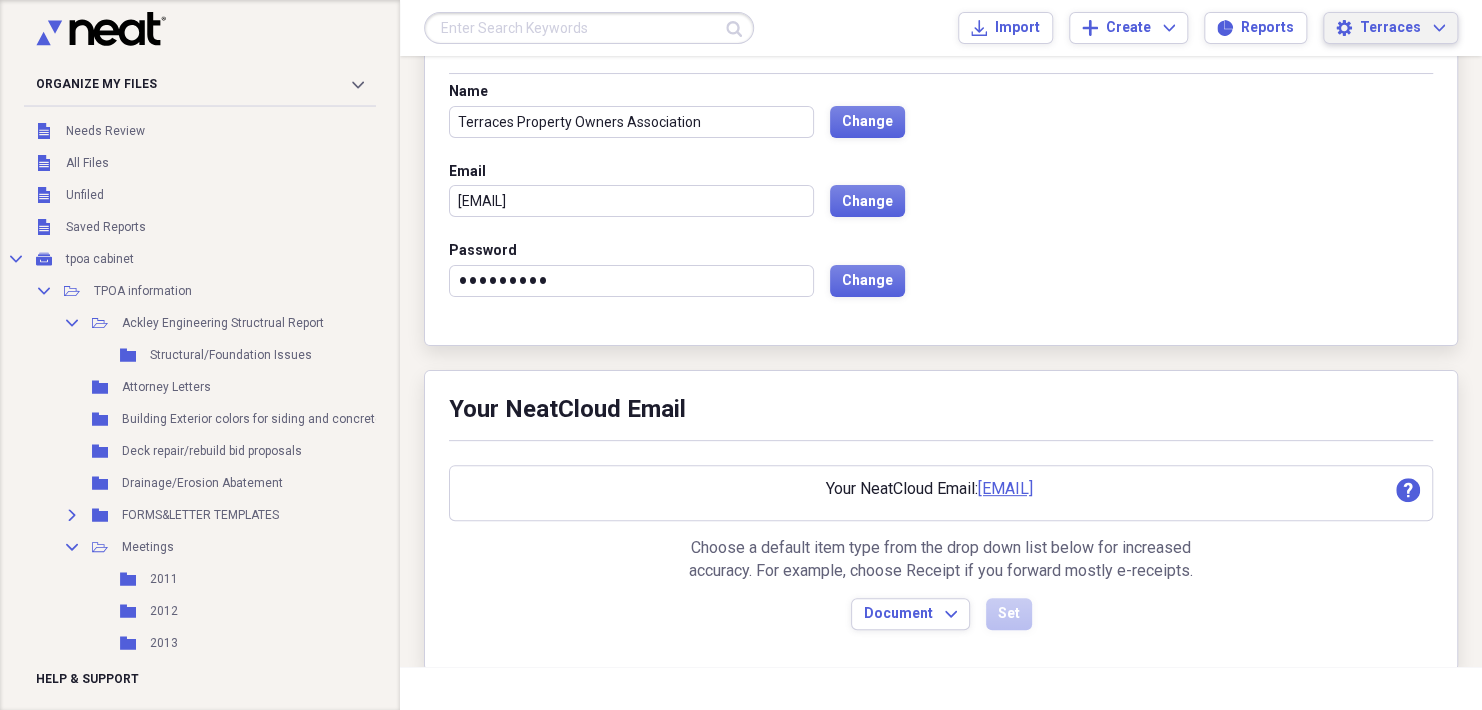 scroll, scrollTop: 173, scrollLeft: 0, axis: vertical 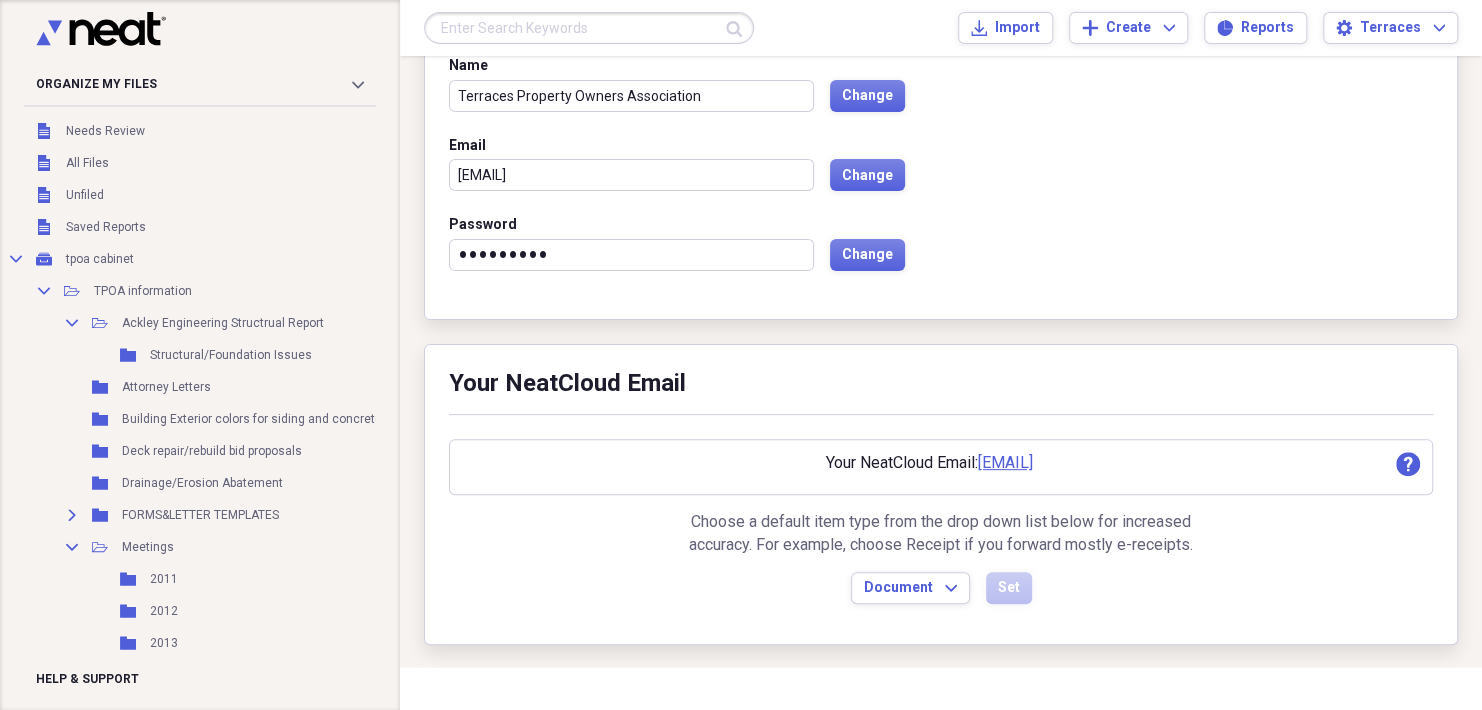 click on "User Profile Account Settings Personal Information Name Terraces Property Owners Association Change Email terracesproperty@gmail.com Change Password ••••••••• Change Your NeatCloud Email Your NeatCloud Email:  terracesproperty@neatcloud.com support Choose a default item type from the drop down list below for increased accuracy. For example, choose Receipt if you forward mostly e-receipts. Document Expand Set" at bounding box center (941, 276) 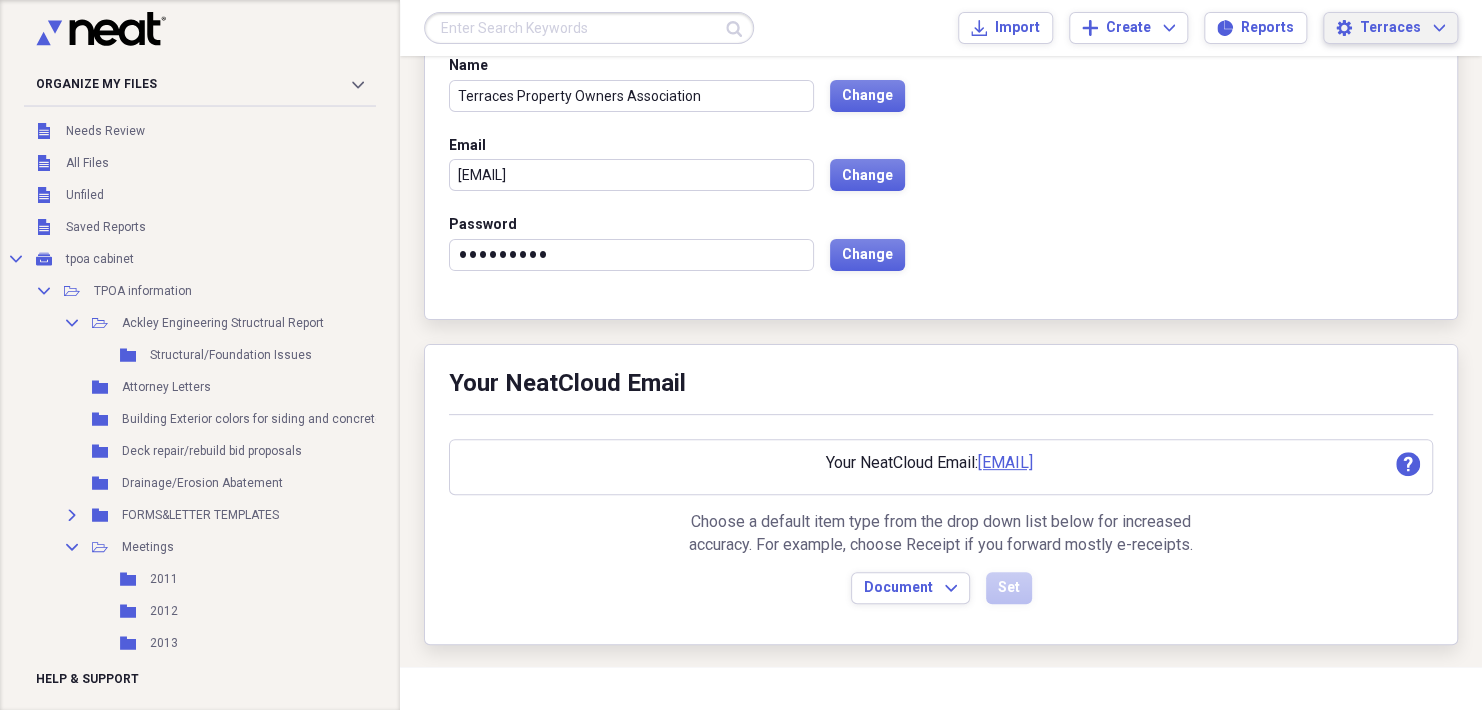 click on "Expand" 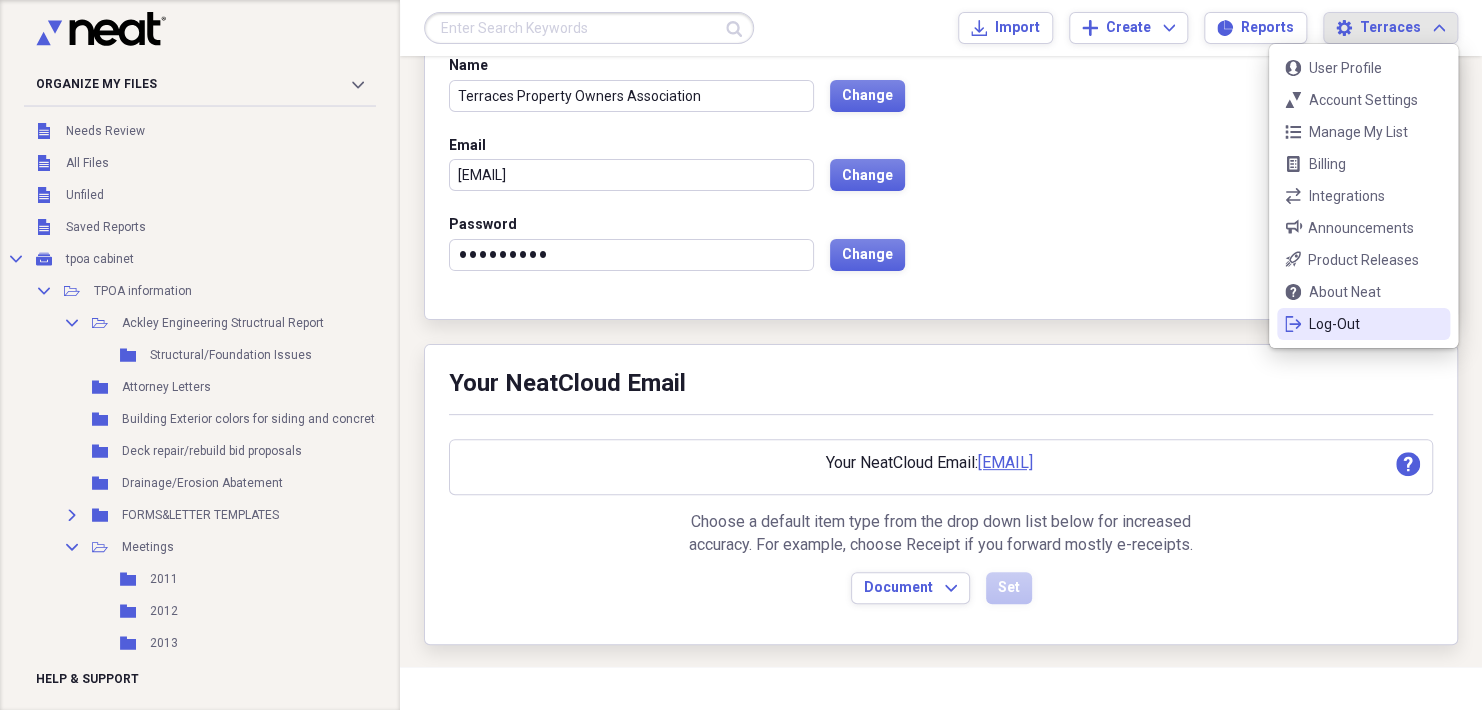 click on "Log-Out" at bounding box center (1363, 324) 